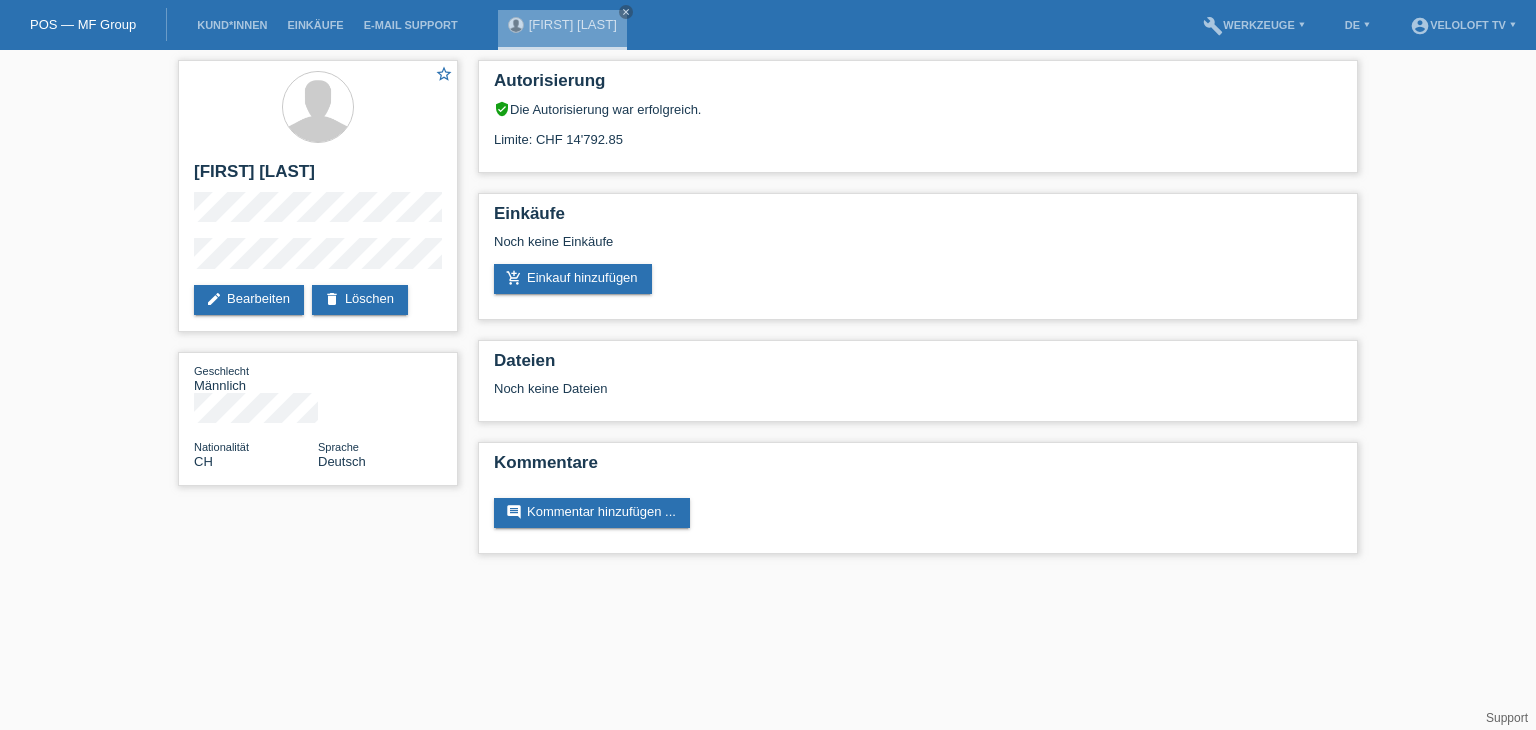 scroll, scrollTop: 0, scrollLeft: 0, axis: both 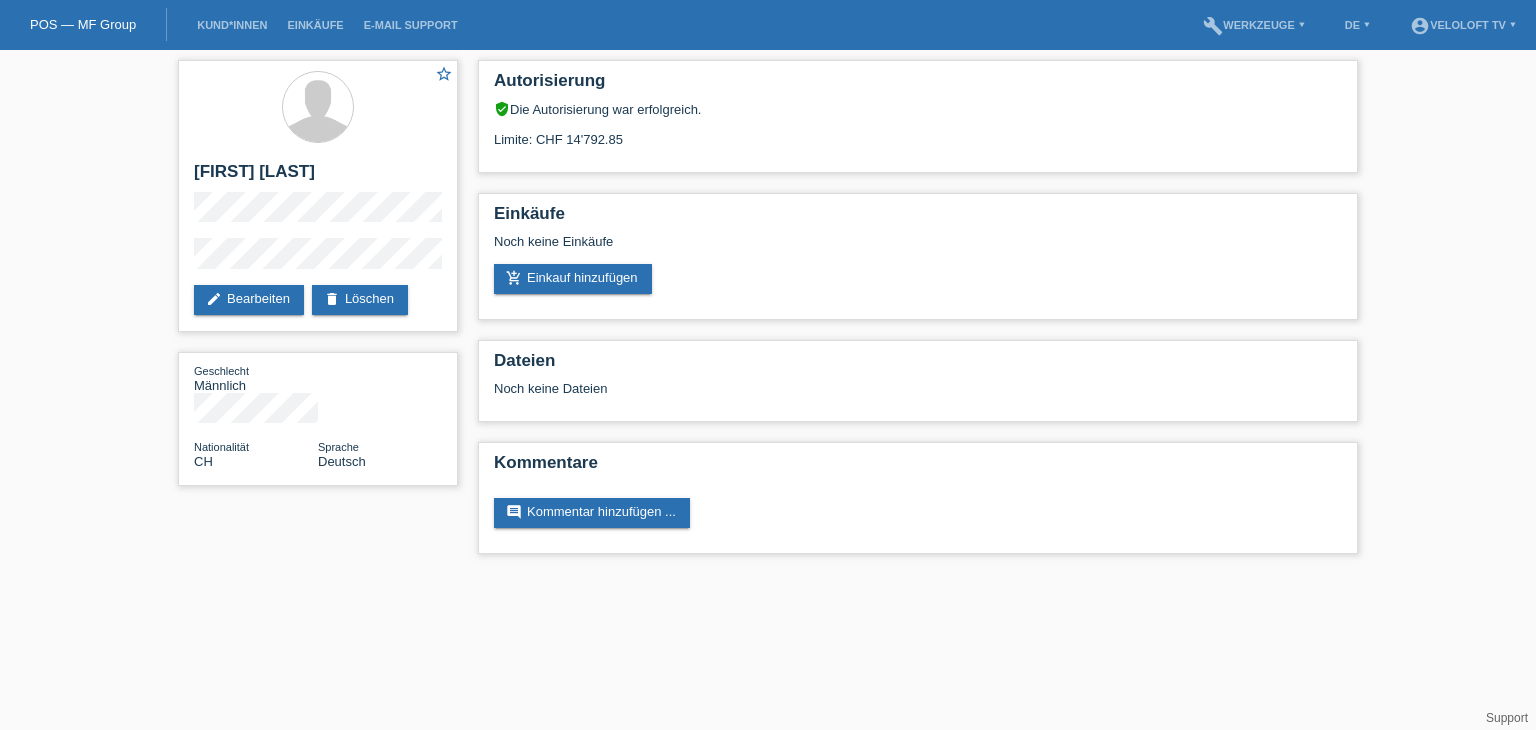 click on "Kund*innen" at bounding box center (232, 25) 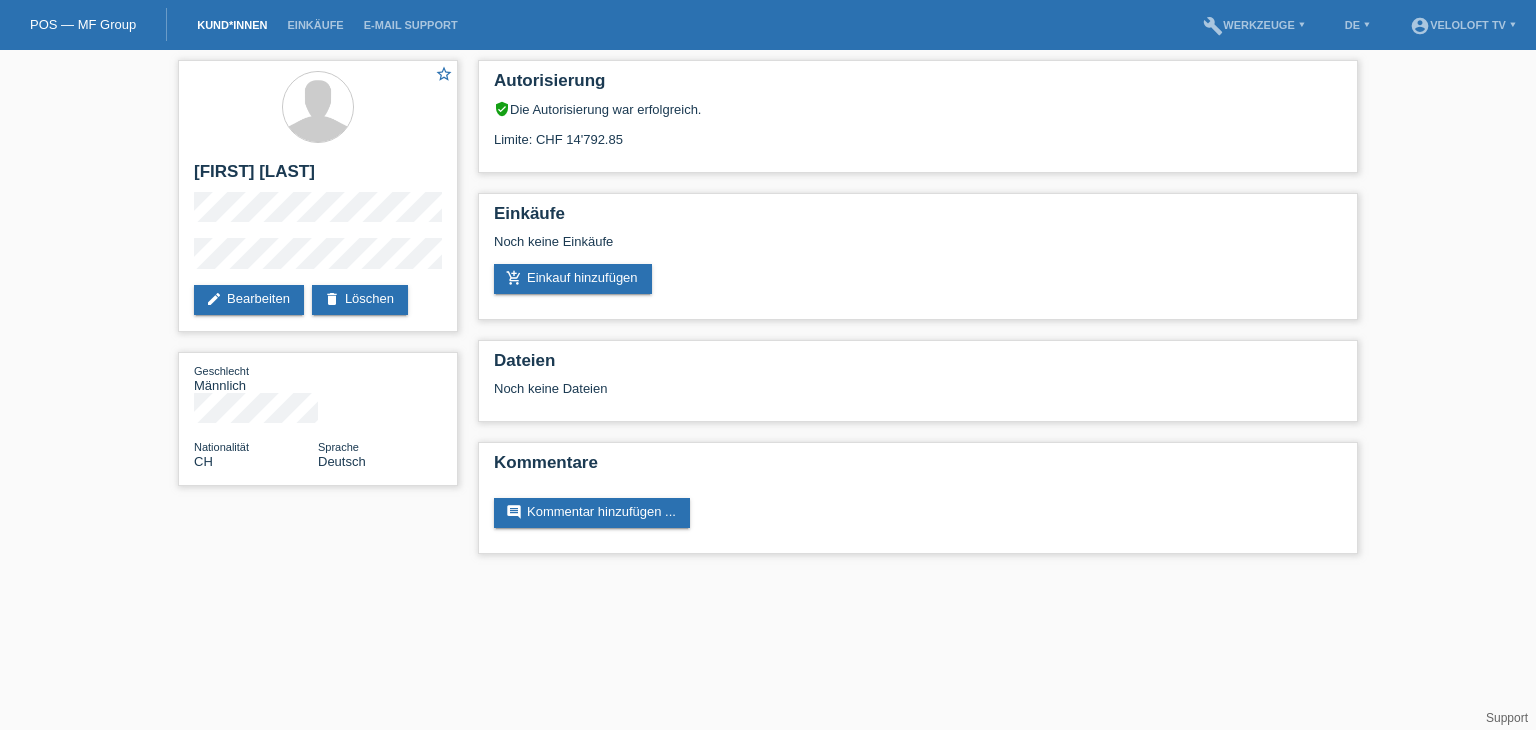 click on "Kund*innen" at bounding box center [232, 25] 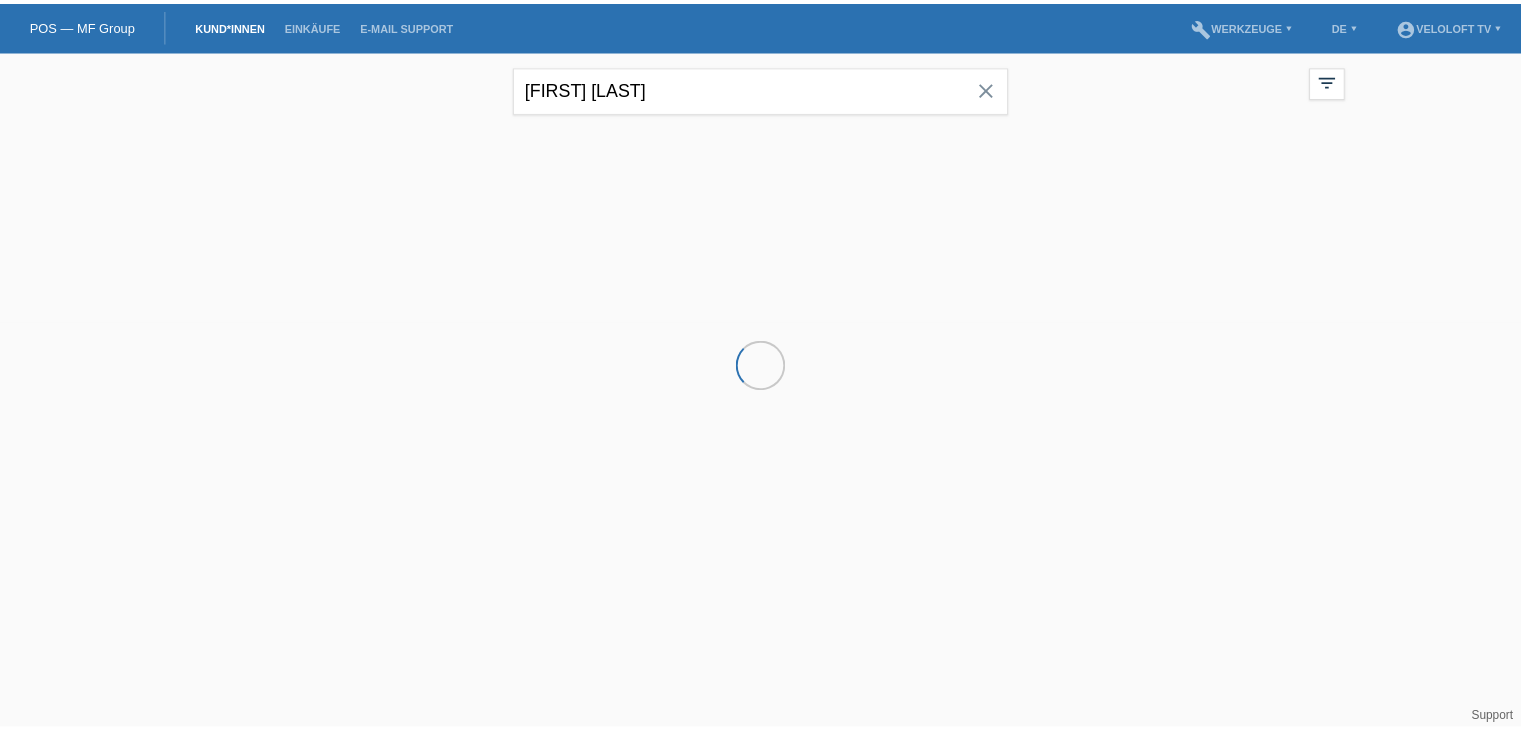 scroll, scrollTop: 0, scrollLeft: 0, axis: both 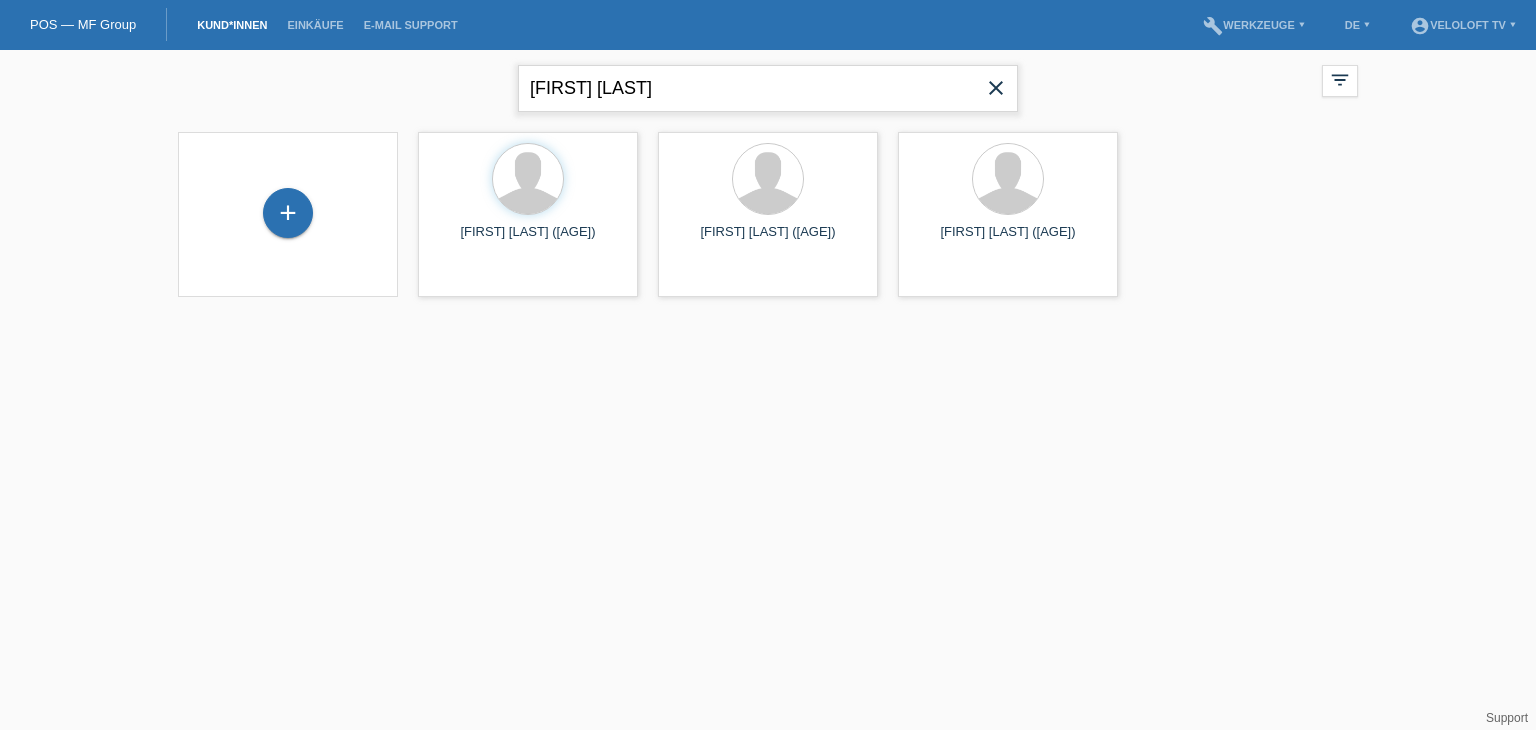 drag, startPoint x: 641, startPoint y: 95, endPoint x: 392, endPoint y: 88, distance: 249.09837 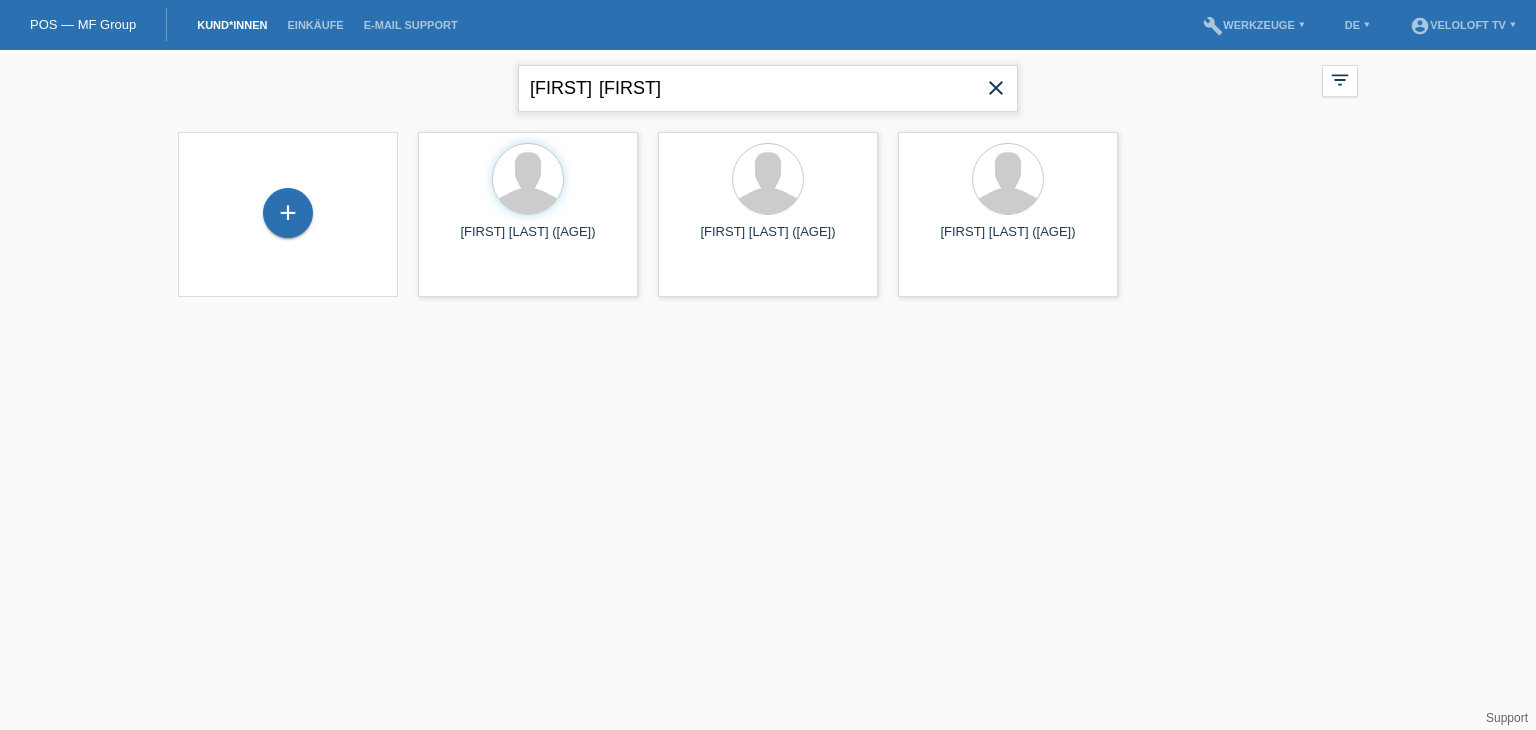 click on "[FIRST]	[FIRST]" at bounding box center [768, 88] 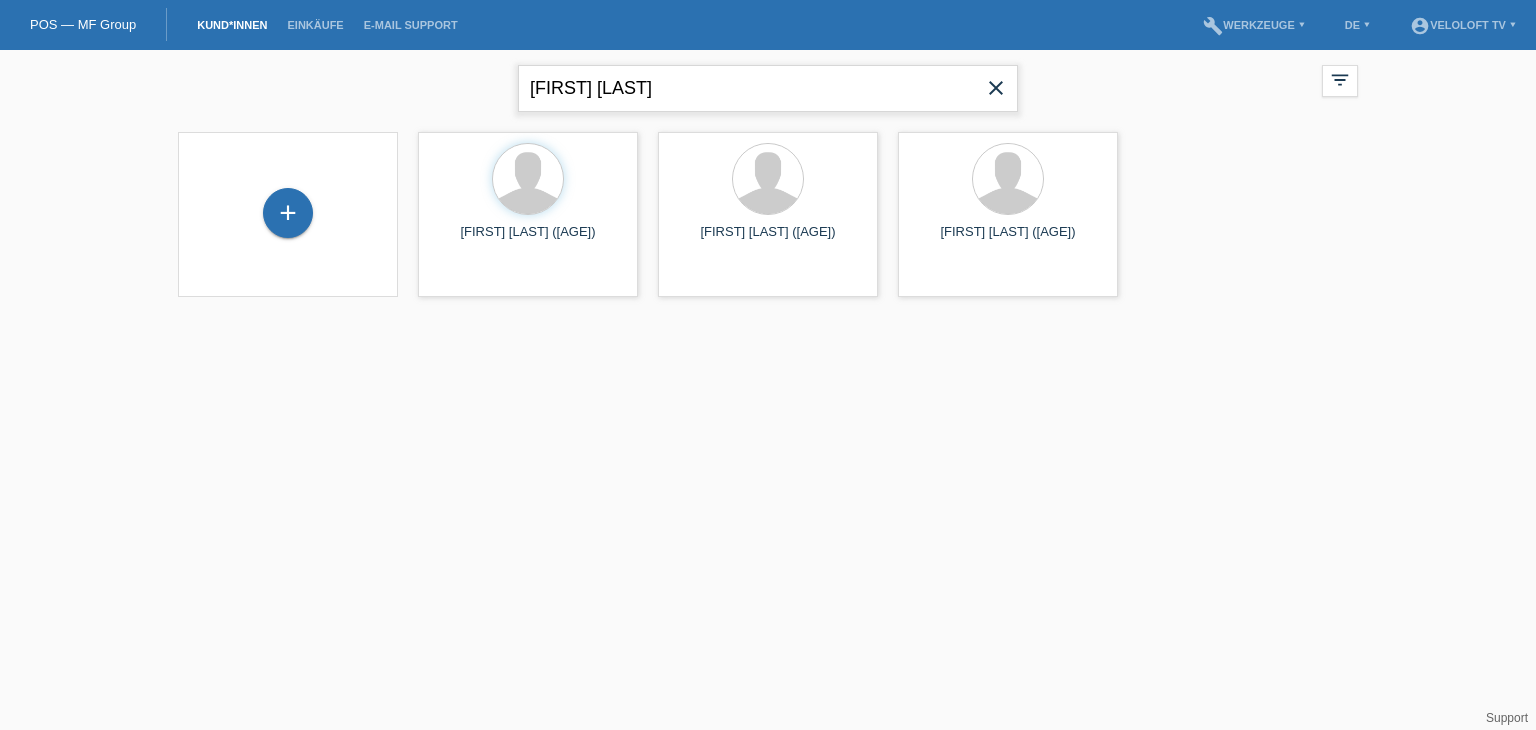 type on "[FIRST] [LAST]" 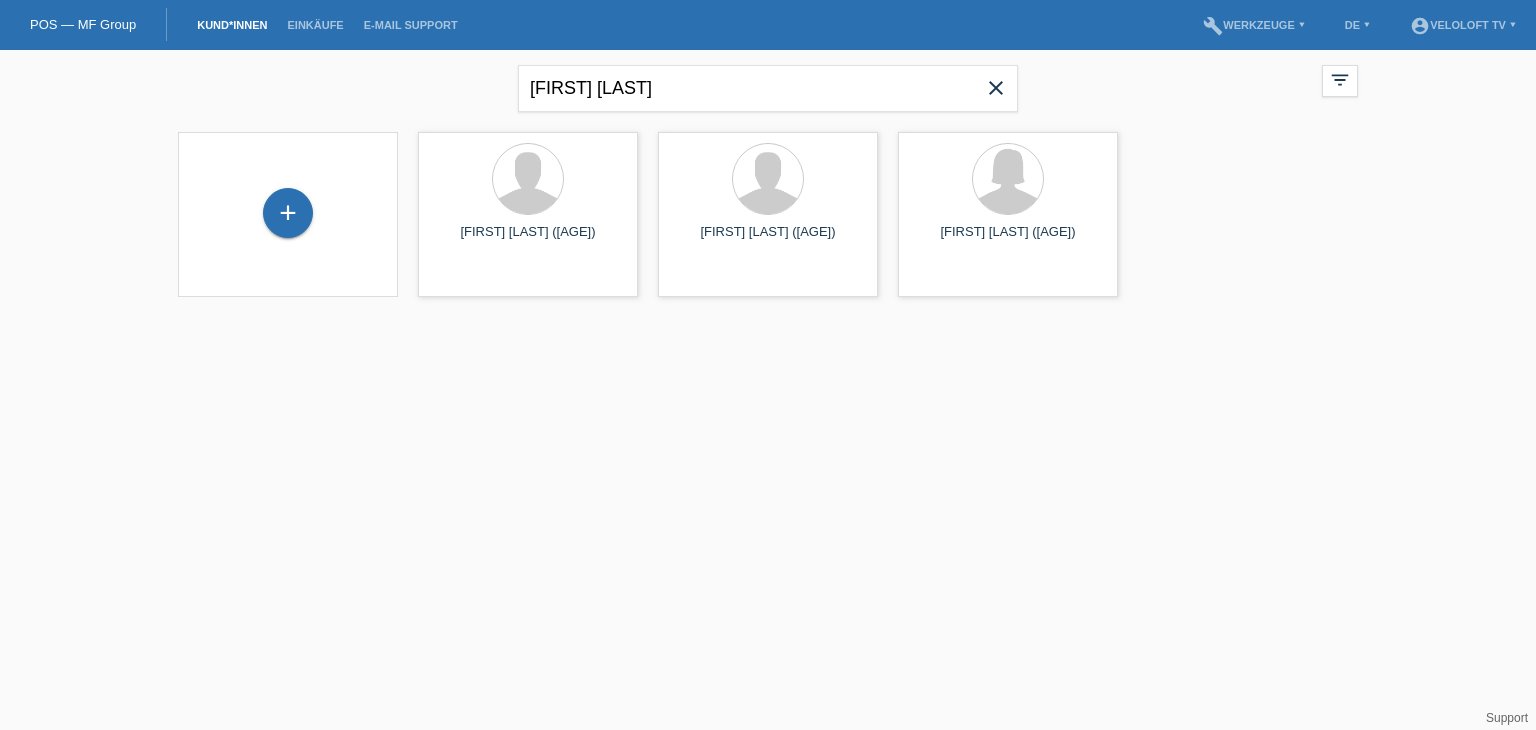 click on "close" at bounding box center (996, 88) 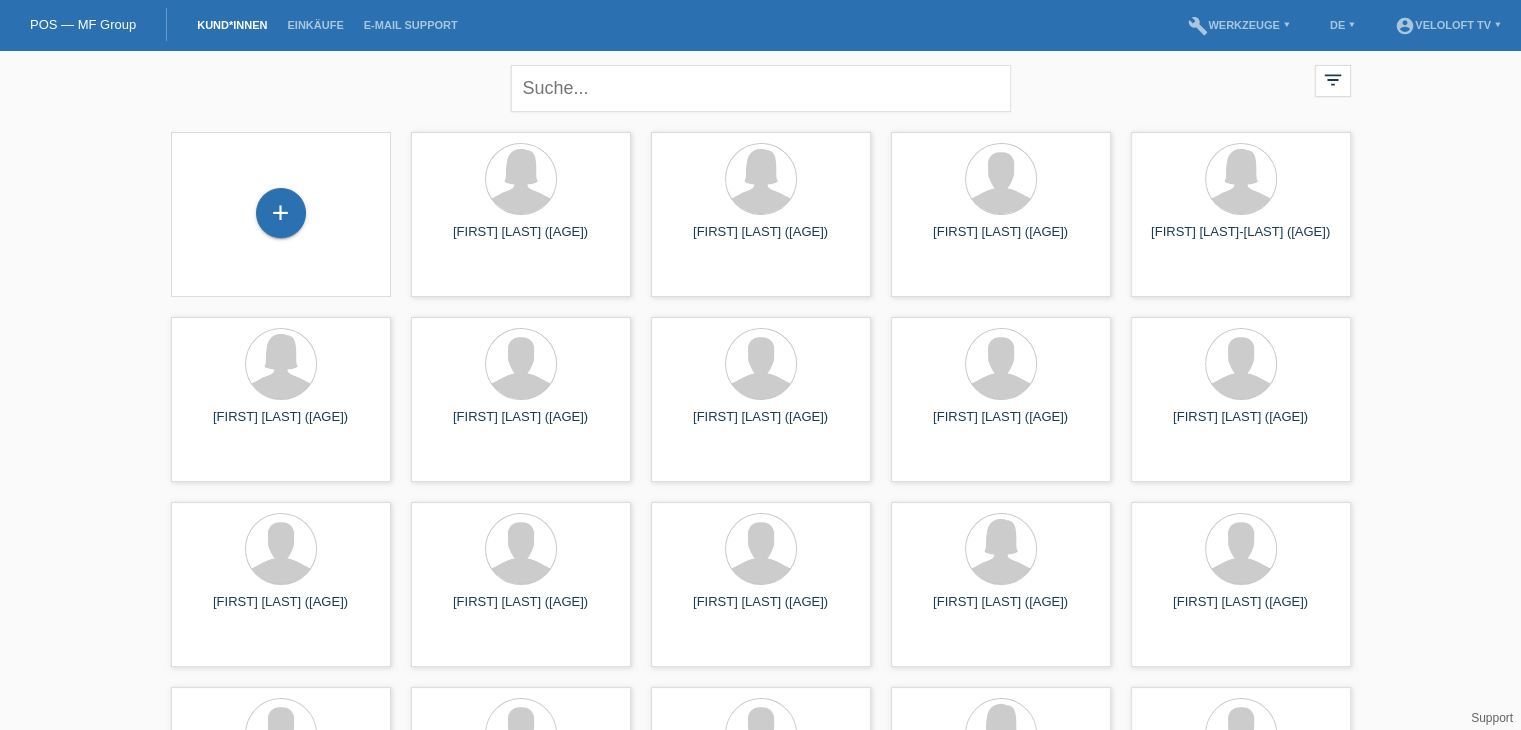 drag, startPoint x: 284, startPoint y: 210, endPoint x: 325, endPoint y: 16, distance: 198.28514 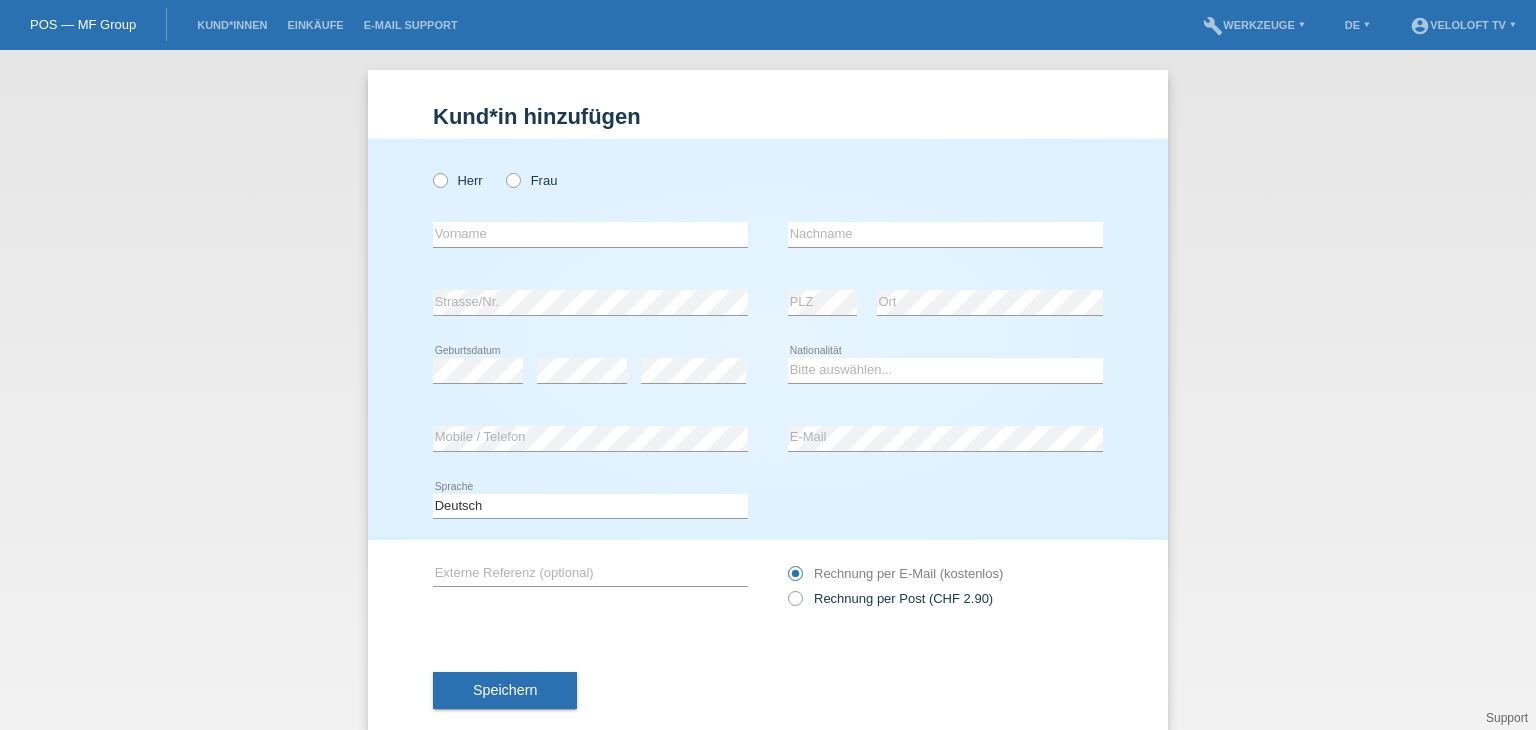 scroll, scrollTop: 0, scrollLeft: 0, axis: both 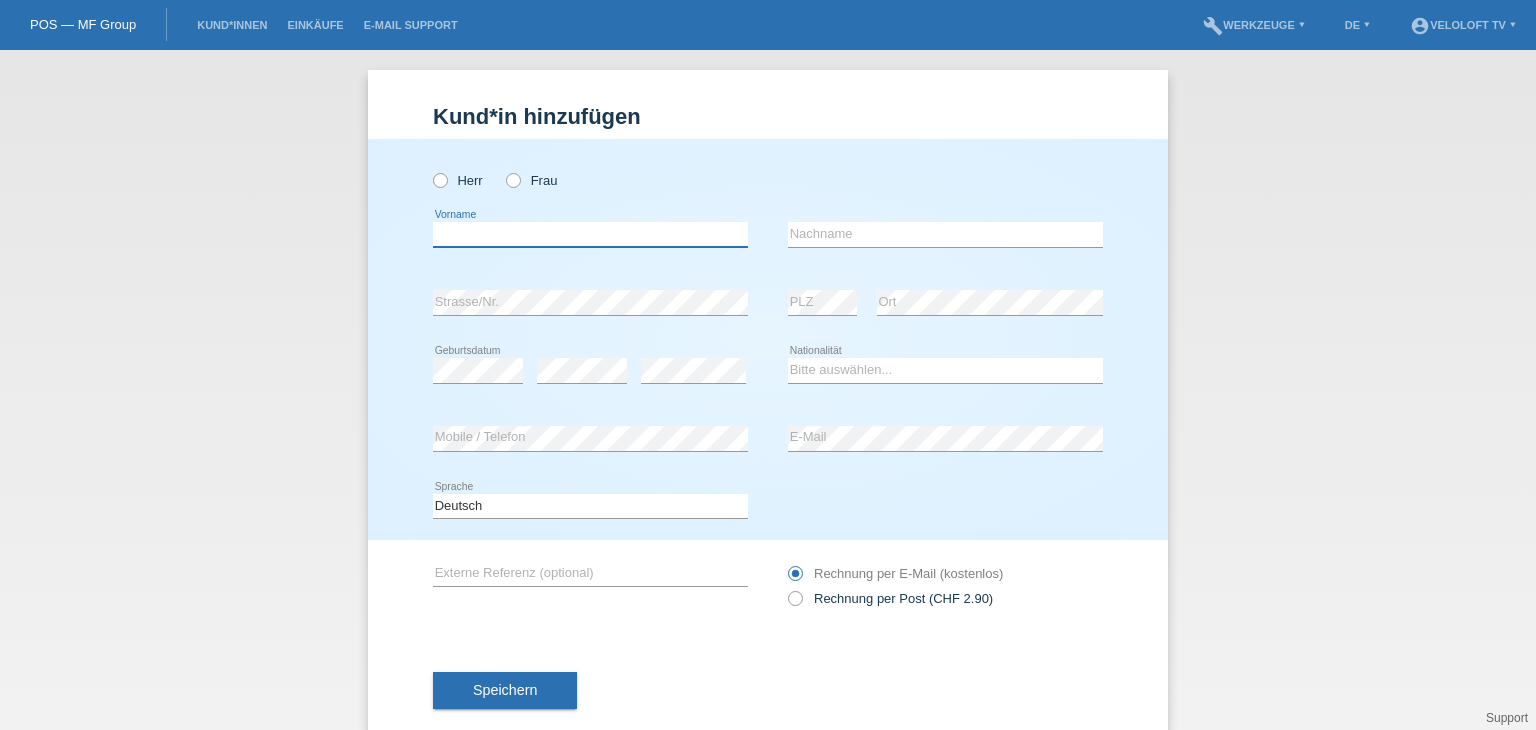 click at bounding box center (590, 234) 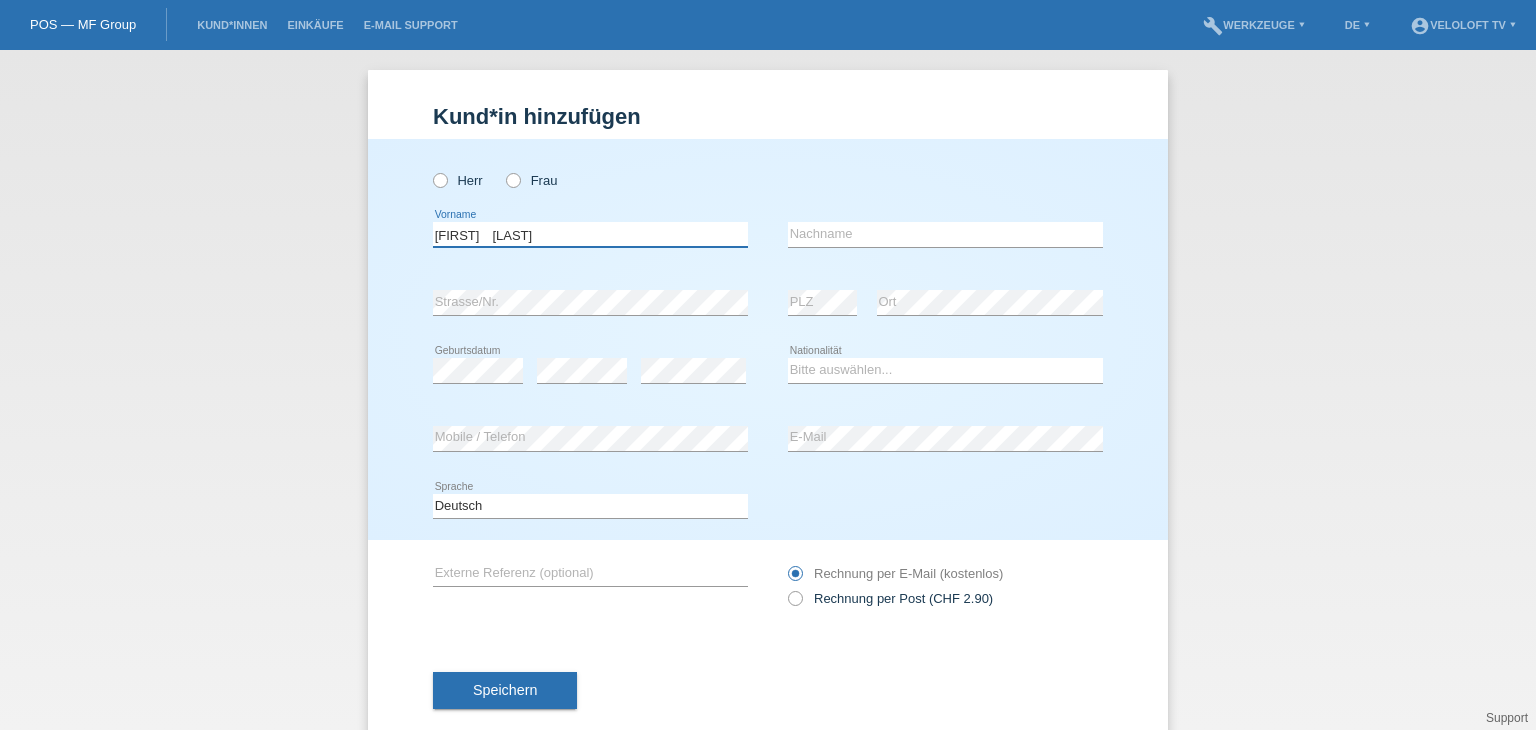 drag, startPoint x: 492, startPoint y: 233, endPoint x: 595, endPoint y: 233, distance: 103 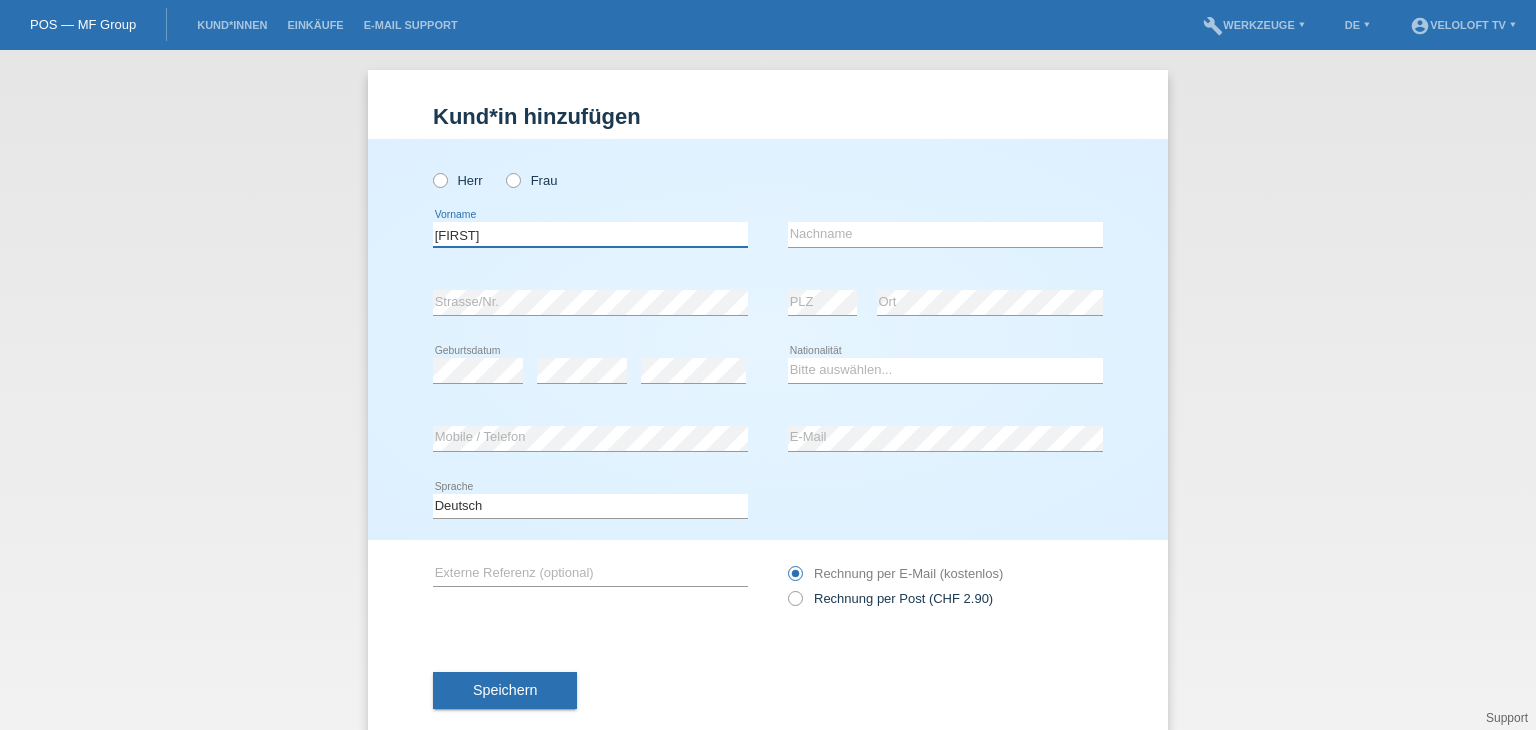 type on "[FIRST]" 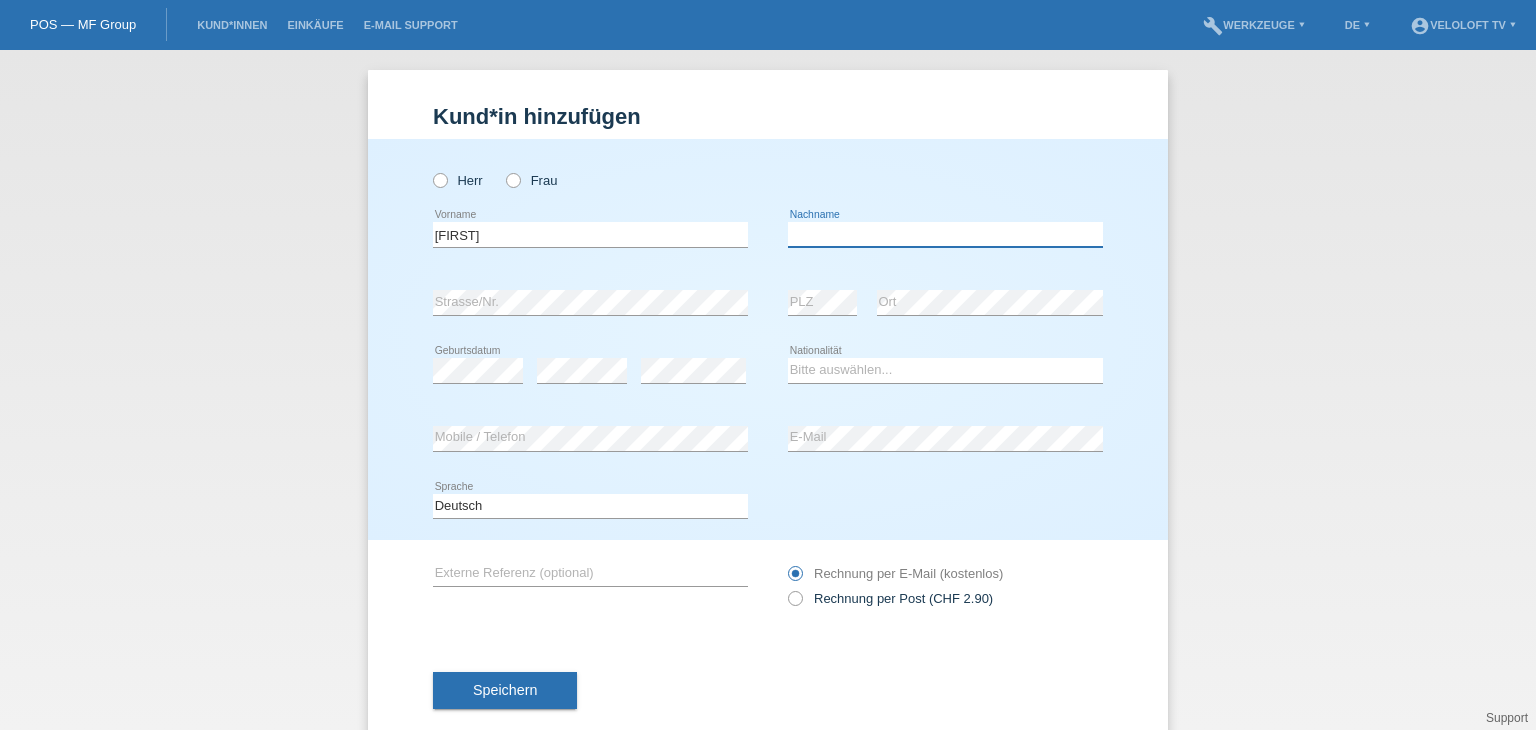 click at bounding box center [945, 234] 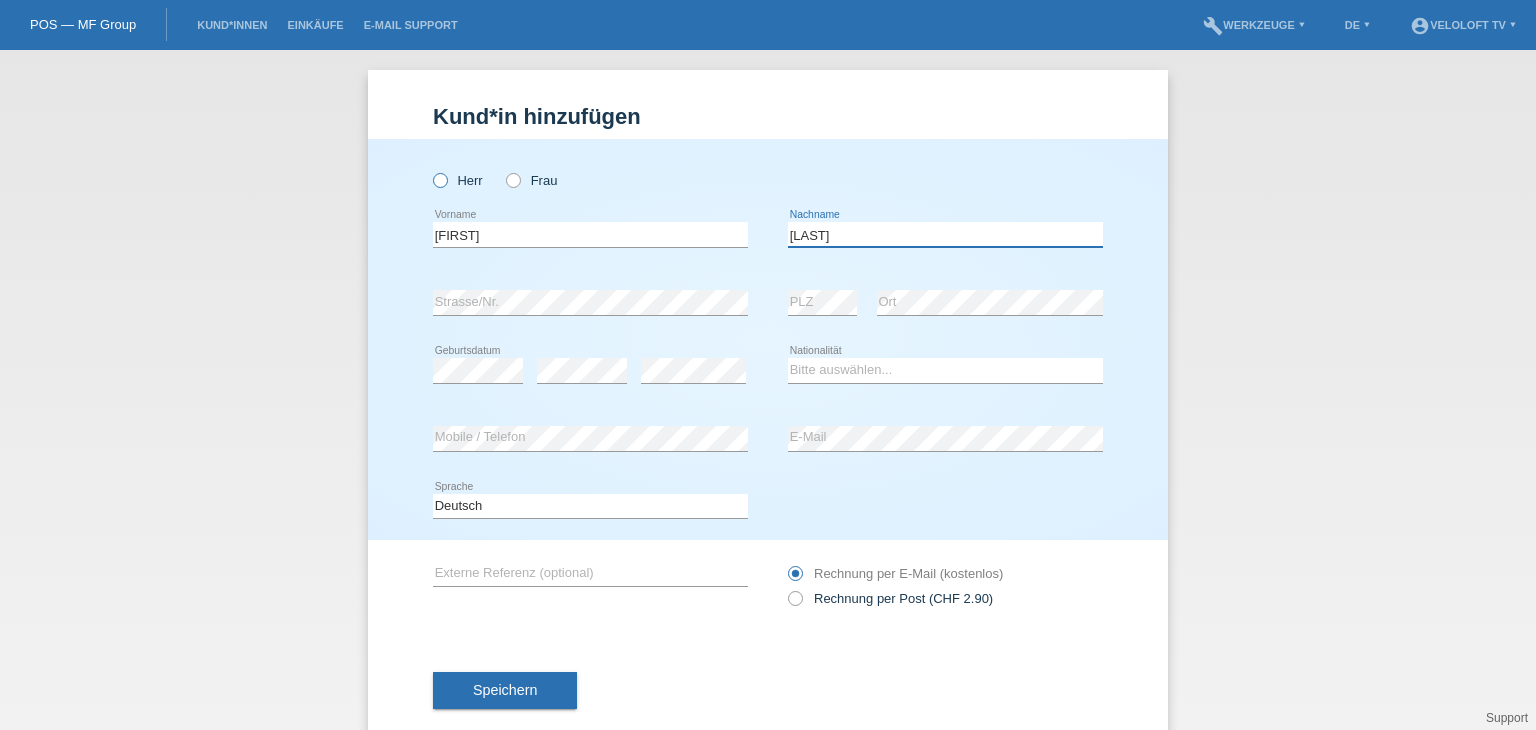 type on "[LAST]" 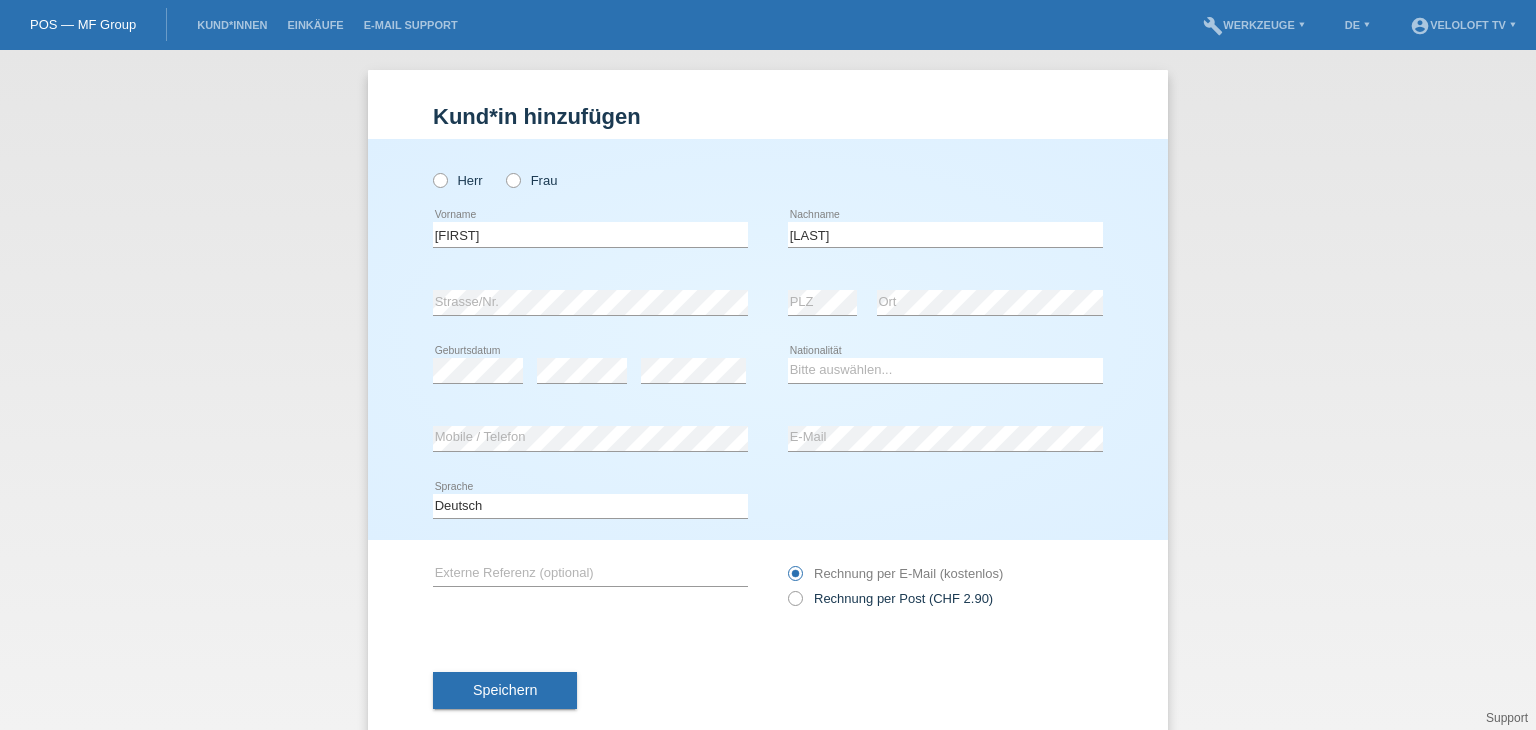 drag, startPoint x: 429, startPoint y: 188, endPoint x: 428, endPoint y: 166, distance: 22.022715 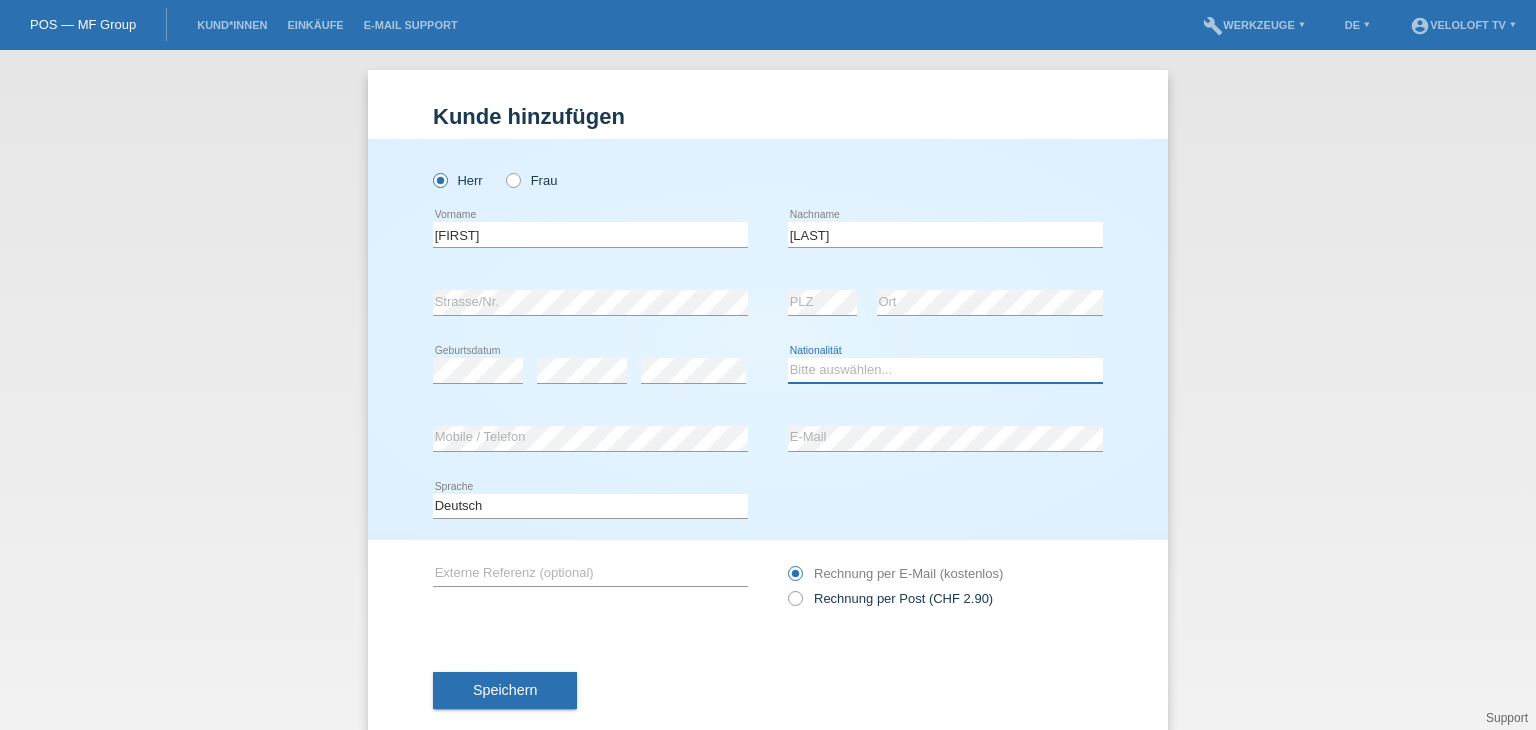 drag, startPoint x: 934, startPoint y: 376, endPoint x: 934, endPoint y: 359, distance: 17 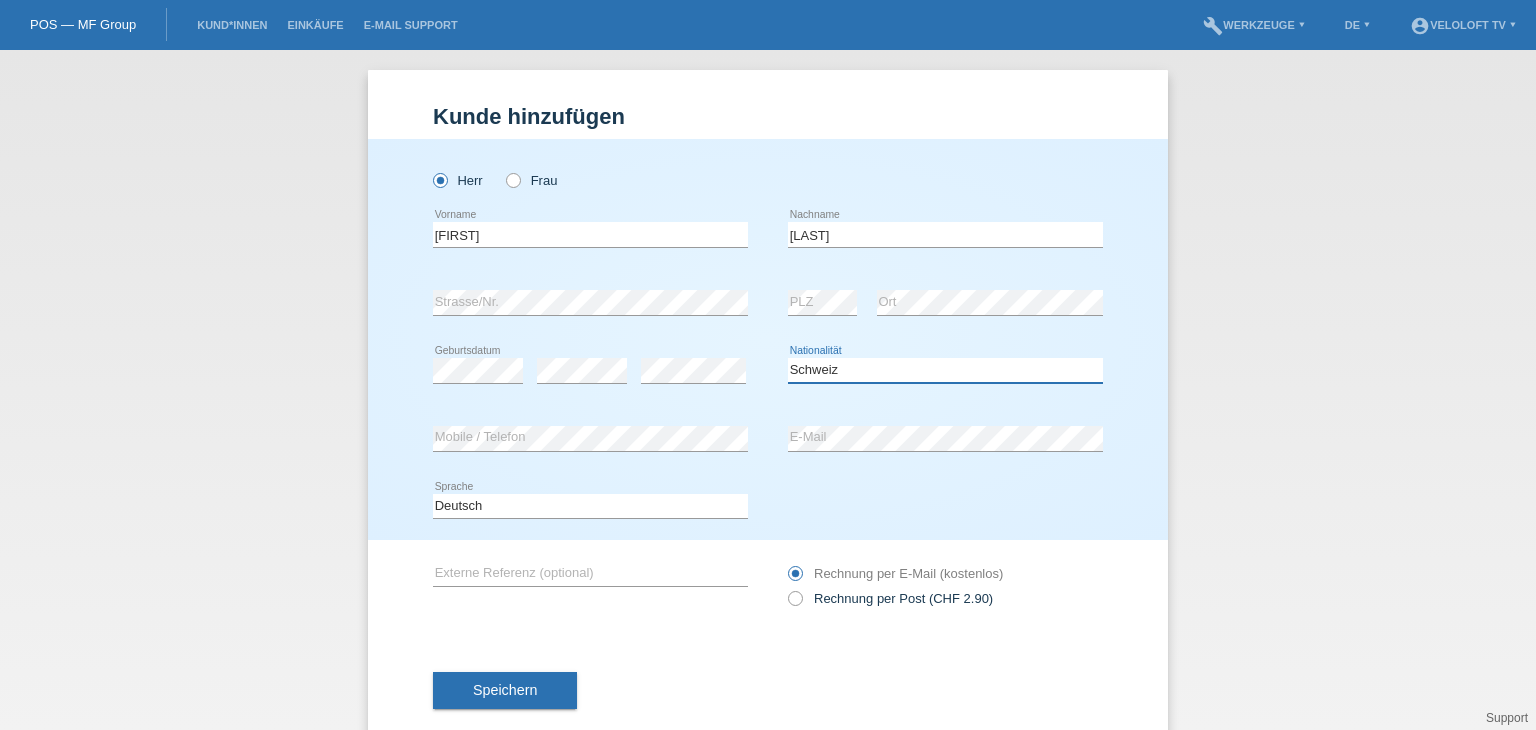 click on "Bitte auswählen...
Schweiz
Deutschland
Liechtenstein
Österreich
------------
Afghanistan
Ägypten
Åland
Albanien
Algerien" at bounding box center [945, 370] 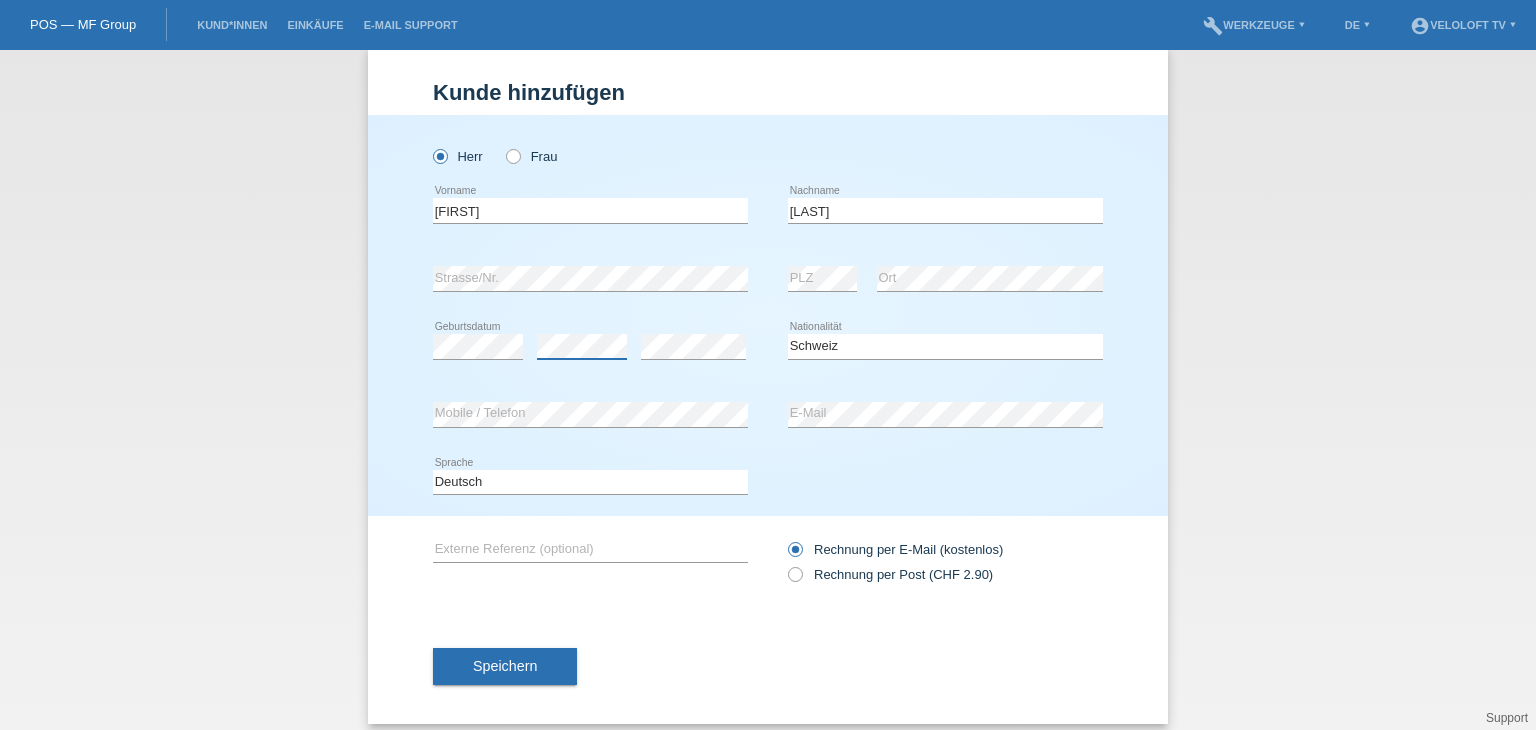 scroll, scrollTop: 38, scrollLeft: 0, axis: vertical 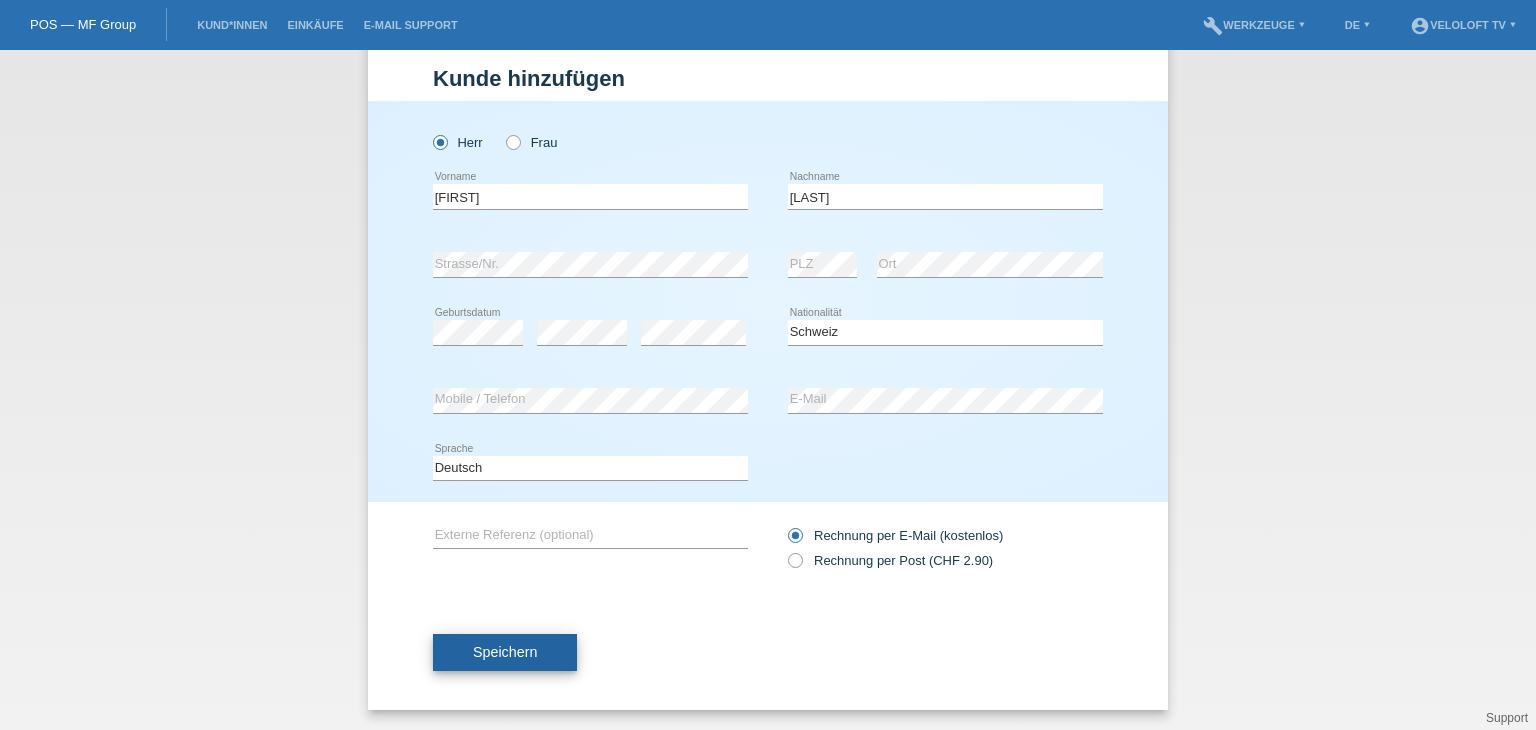 click on "Speichern" at bounding box center (505, 652) 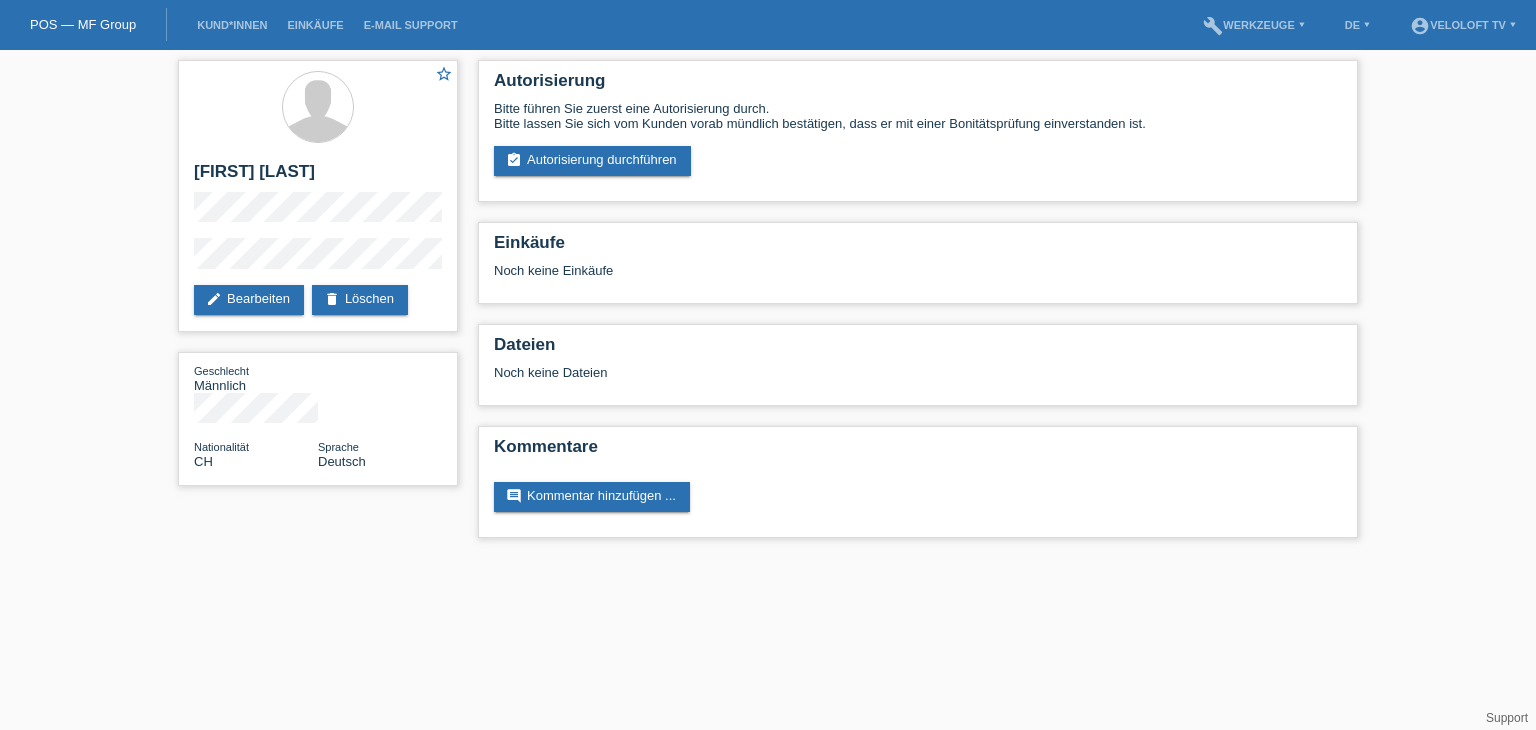 scroll, scrollTop: 0, scrollLeft: 0, axis: both 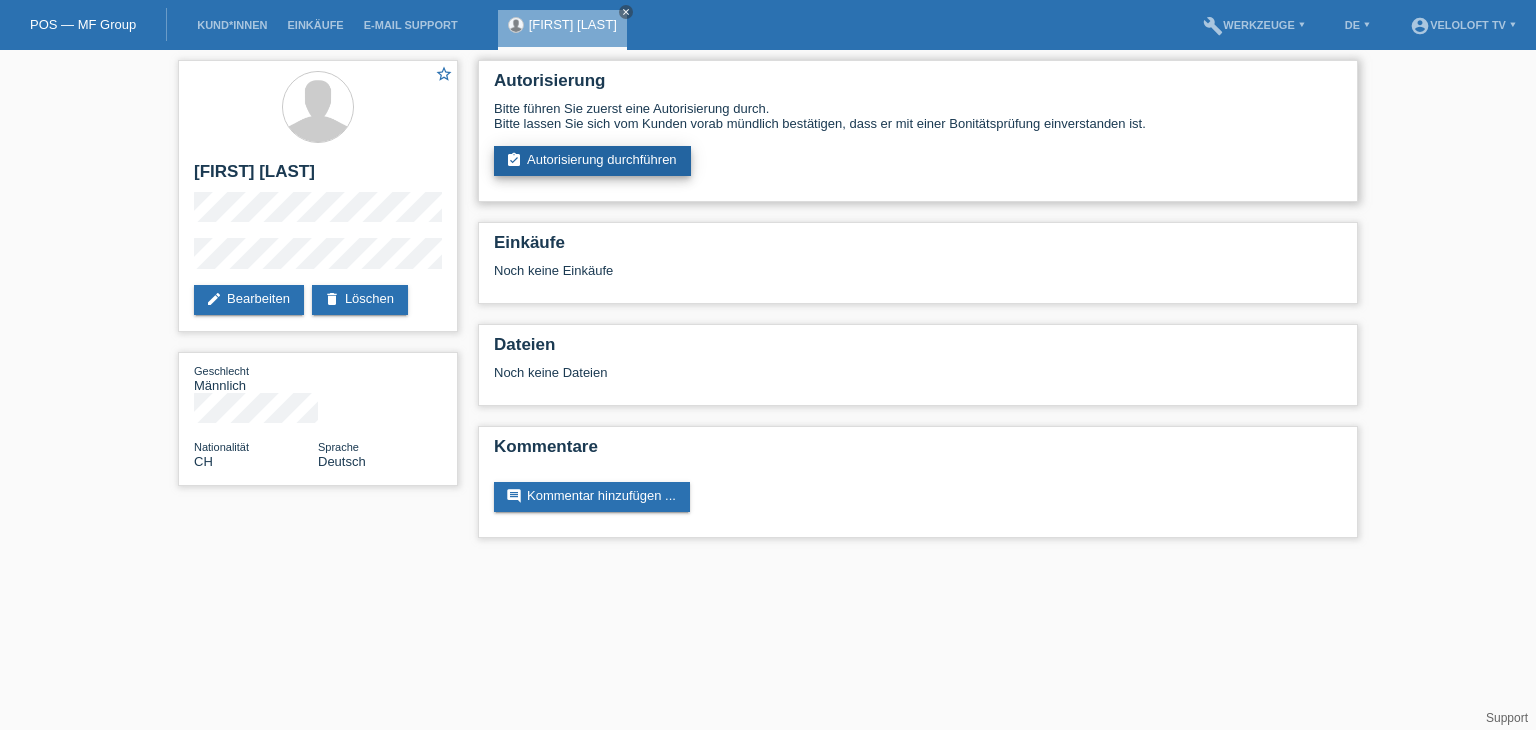 click on "assignment_turned_in  Autorisierung durchführen" at bounding box center (592, 161) 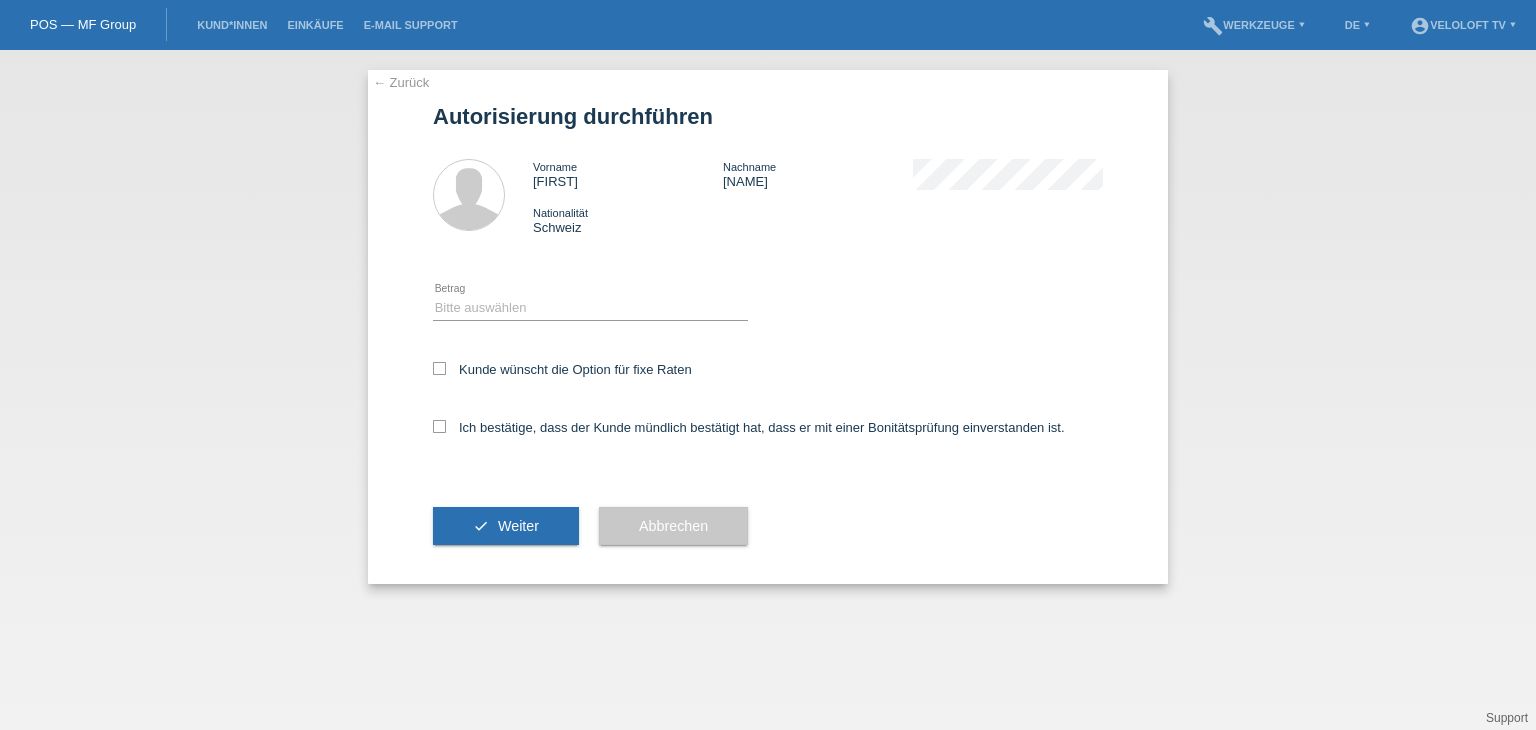 scroll, scrollTop: 0, scrollLeft: 0, axis: both 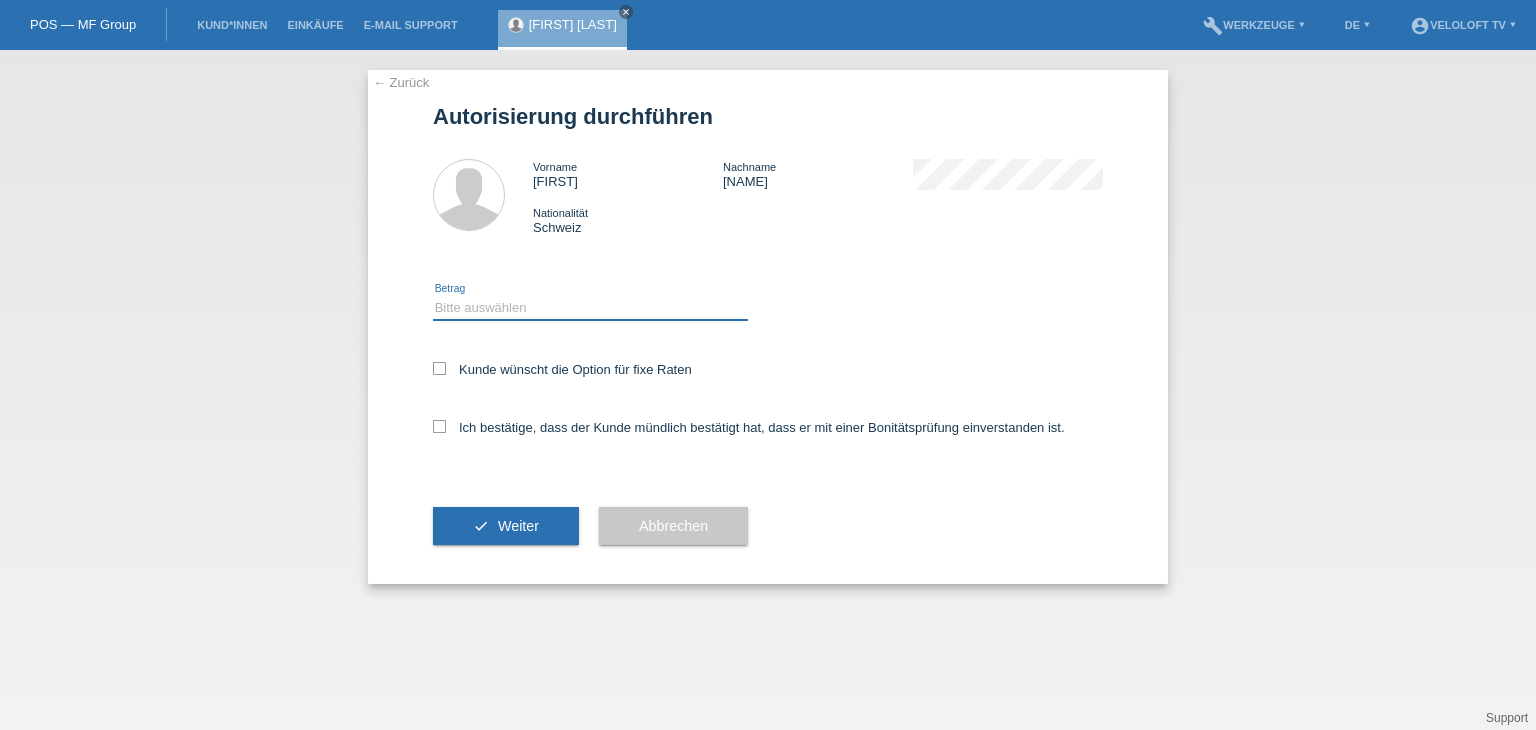 click on "Bitte auswählen
CHF 1.00 - CHF 499.00
CHF 500.00 - CHF 1'999.00
CHF 2'000.00 - CHF 15'000.00
error
Betrag" at bounding box center [590, 309] 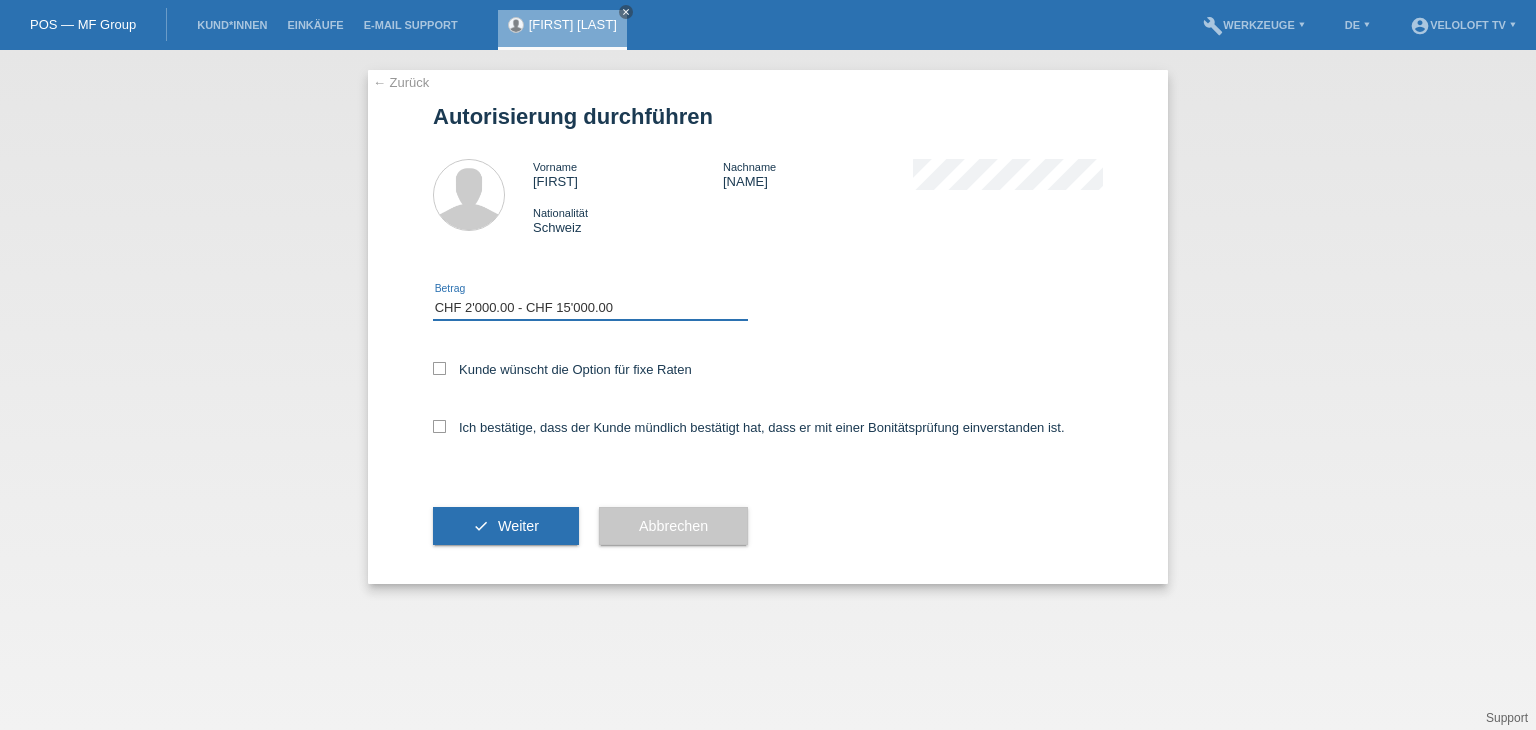 click on "Bitte auswählen
CHF 1.00 - CHF 499.00
CHF 500.00 - CHF 1'999.00
CHF 2'000.00 - CHF 15'000.00" at bounding box center [590, 308] 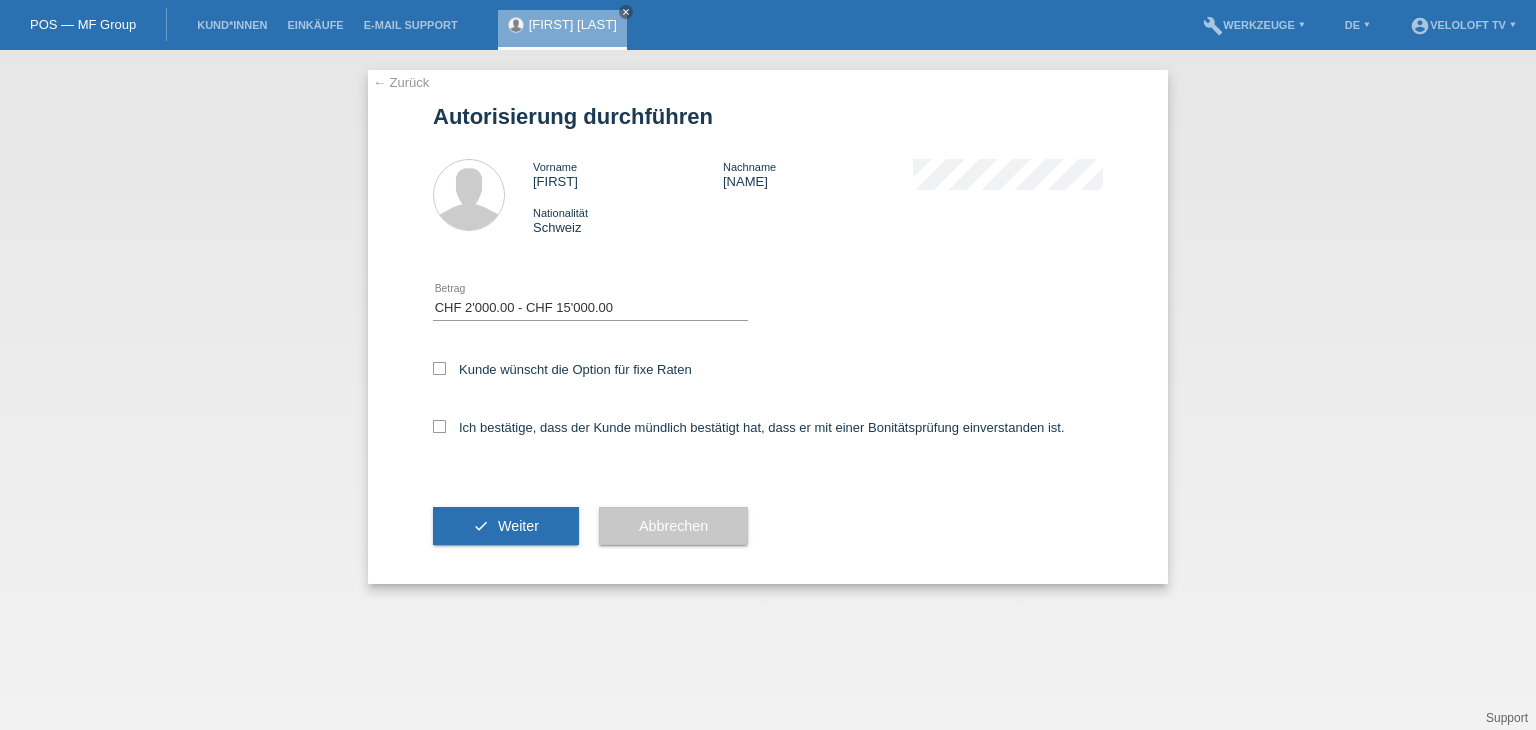 click on "Bitte auswählen
CHF 1.00 - CHF 499.00
CHF 500.00 - CHF 1'999.00
CHF 2'000.00 - CHF 15'000.00
error
Betrag" at bounding box center [590, 309] 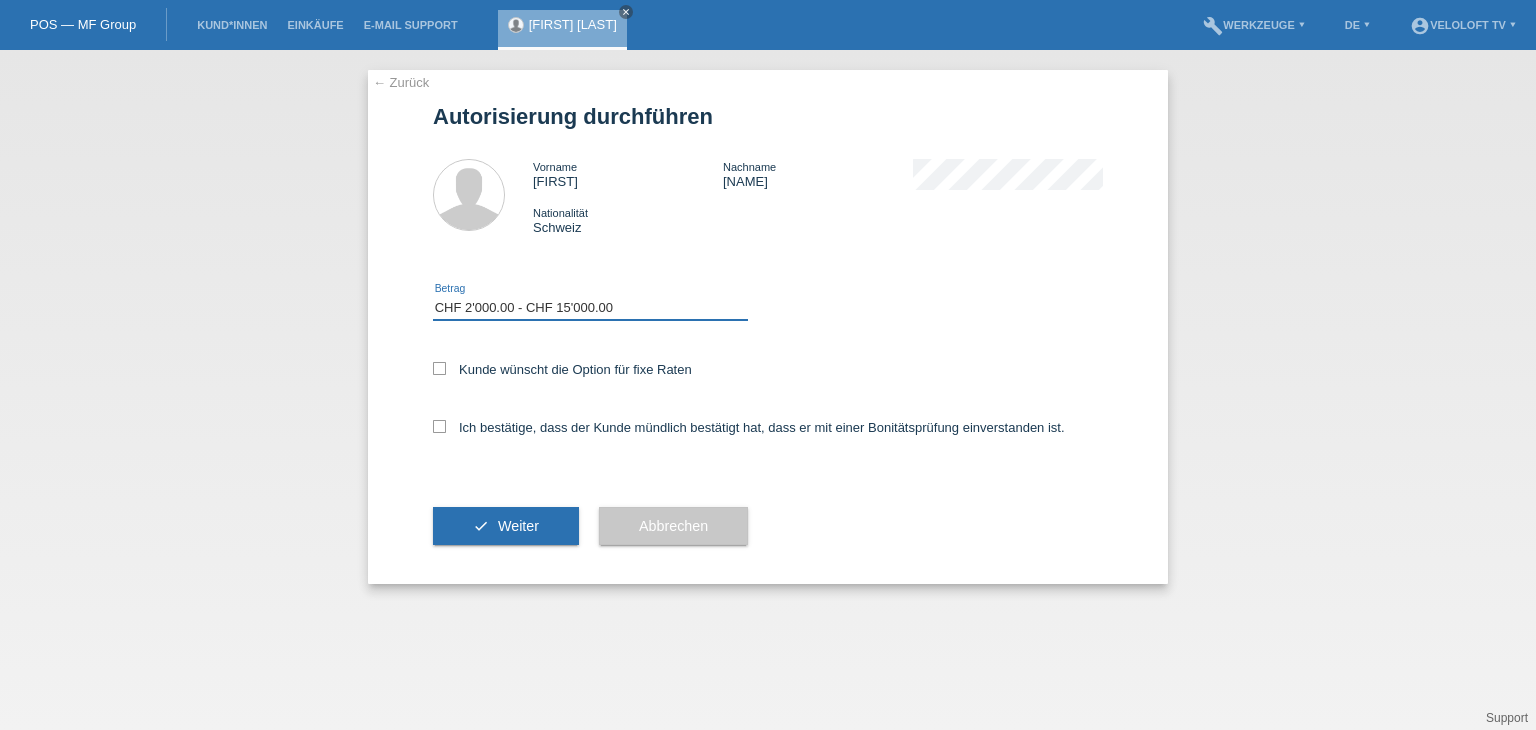 click on "Bitte auswählen
CHF 1.00 - CHF 499.00
CHF 500.00 - CHF 1'999.00
CHF 2'000.00 - CHF 15'000.00" at bounding box center [590, 308] 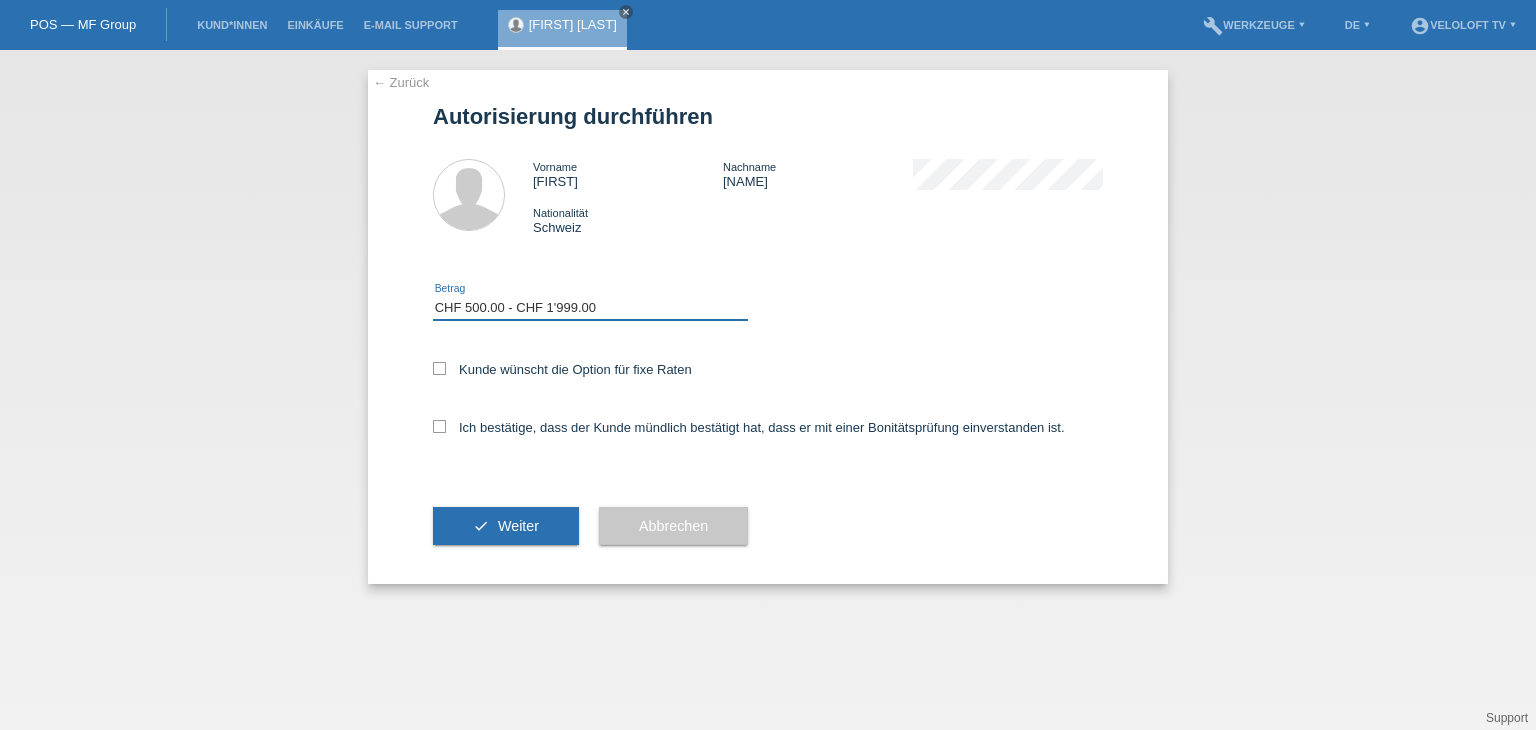 click on "Bitte auswählen
CHF 1.00 - CHF 499.00
CHF 500.00 - CHF 1'999.00
CHF 2'000.00 - CHF 15'000.00" at bounding box center (590, 308) 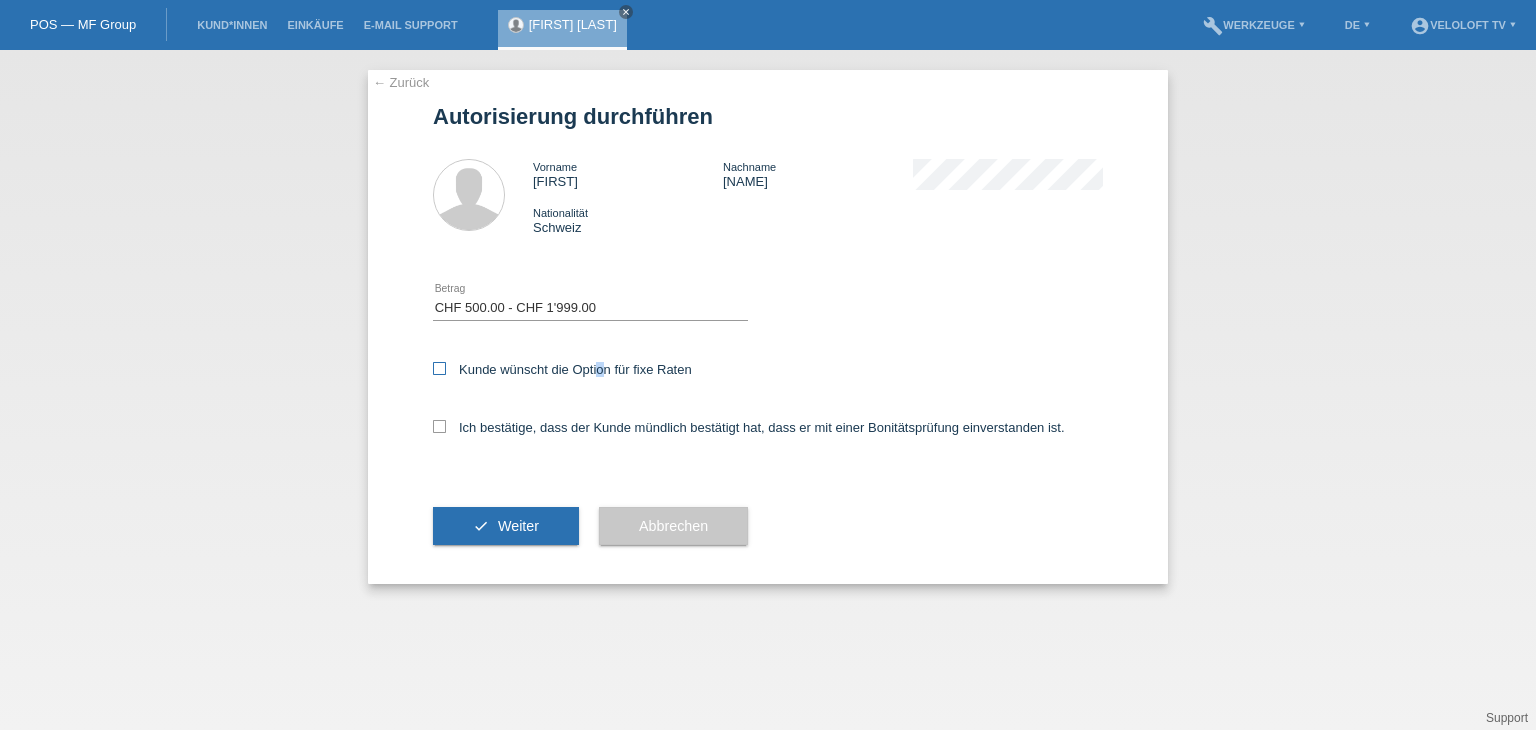 click on "Kunde wünscht die Option für fixe Raten" at bounding box center [562, 369] 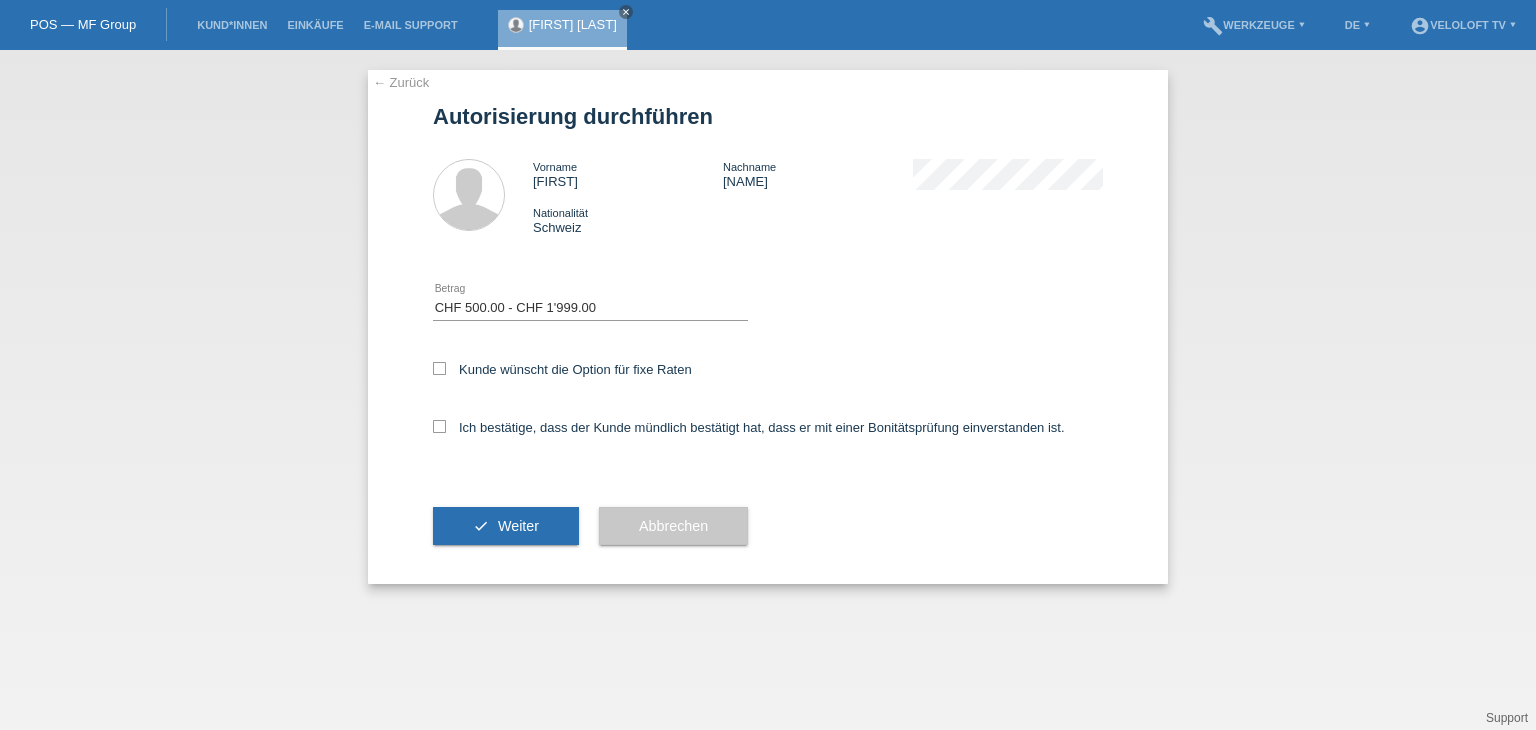 click on "Ich bestätige, dass der Kunde mündlich bestätigt hat, dass er mit einer Bonitätsprüfung einverstanden ist." at bounding box center (768, 434) 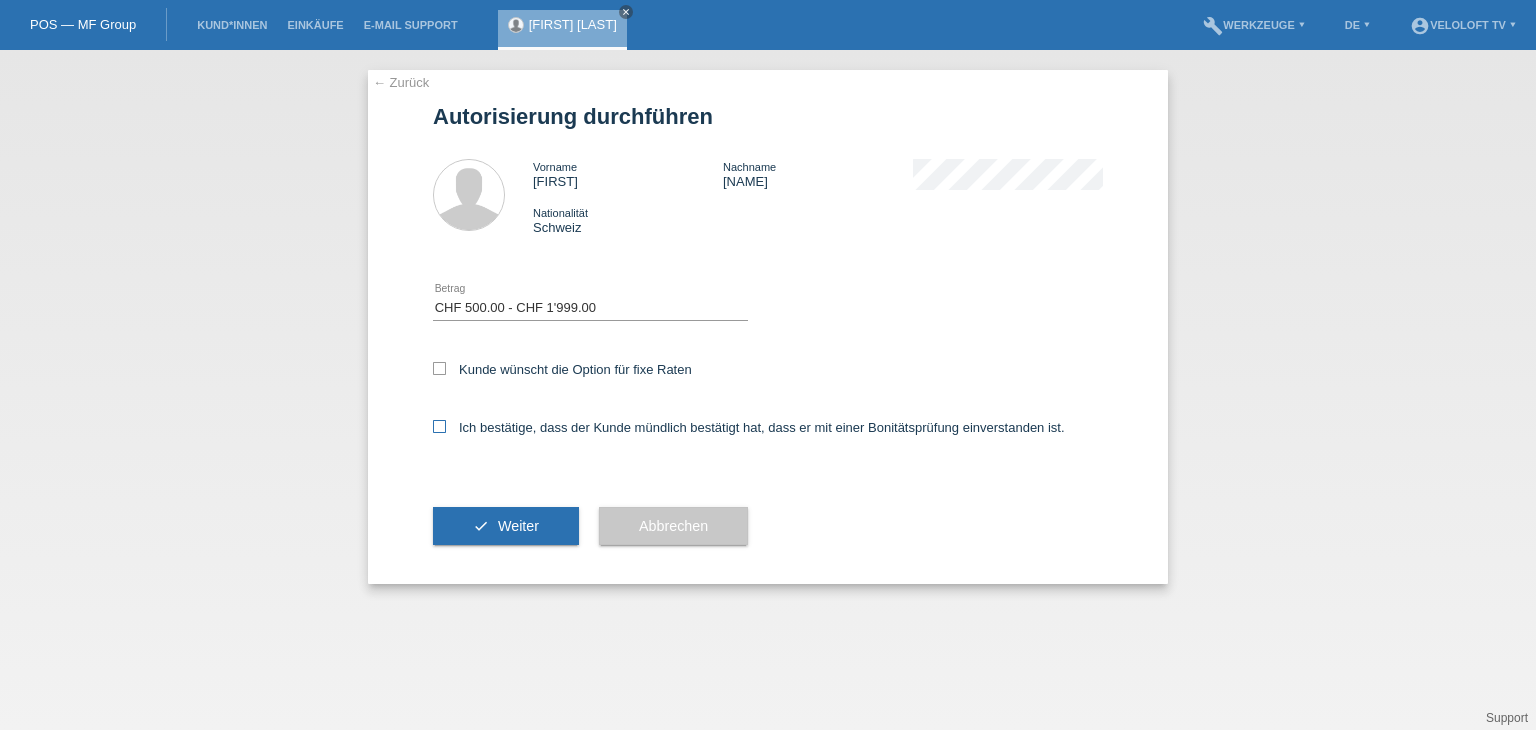 click on "Ich bestätige, dass der Kunde mündlich bestätigt hat, dass er mit einer Bonitätsprüfung einverstanden ist." at bounding box center (562, 369) 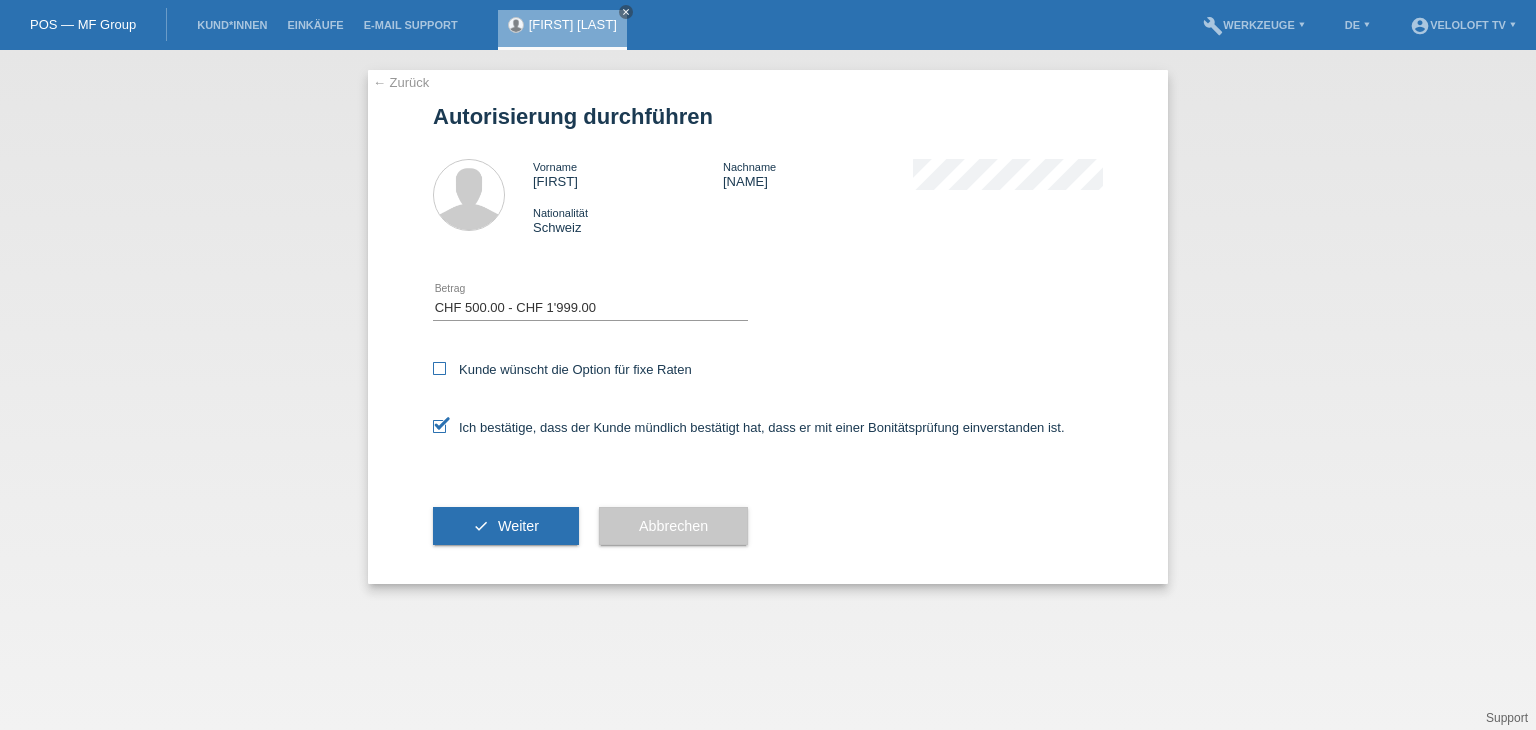 click on "Kunde wünscht die Option für fixe Raten" at bounding box center (562, 369) 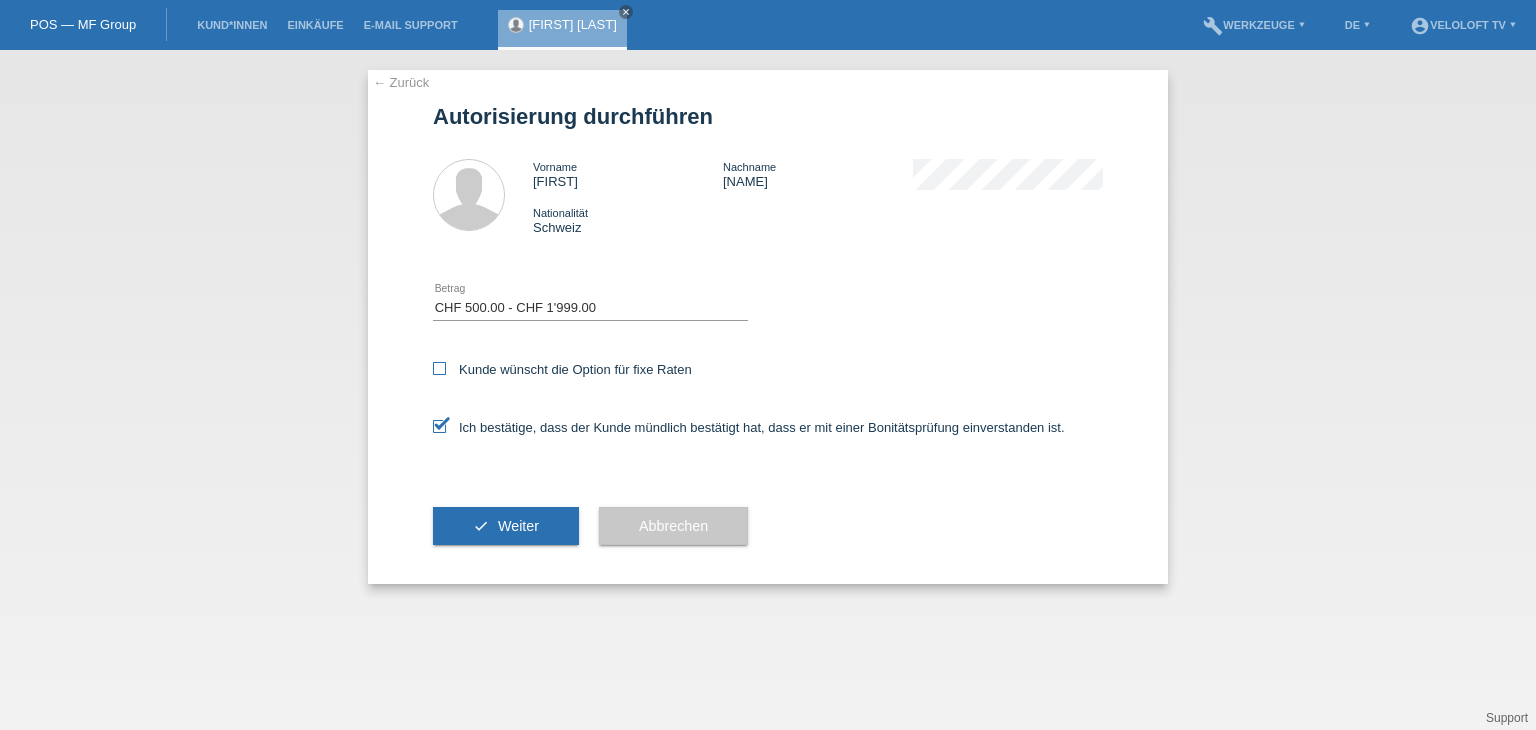 click on "Kunde wünscht die Option für fixe Raten" at bounding box center (439, 368) 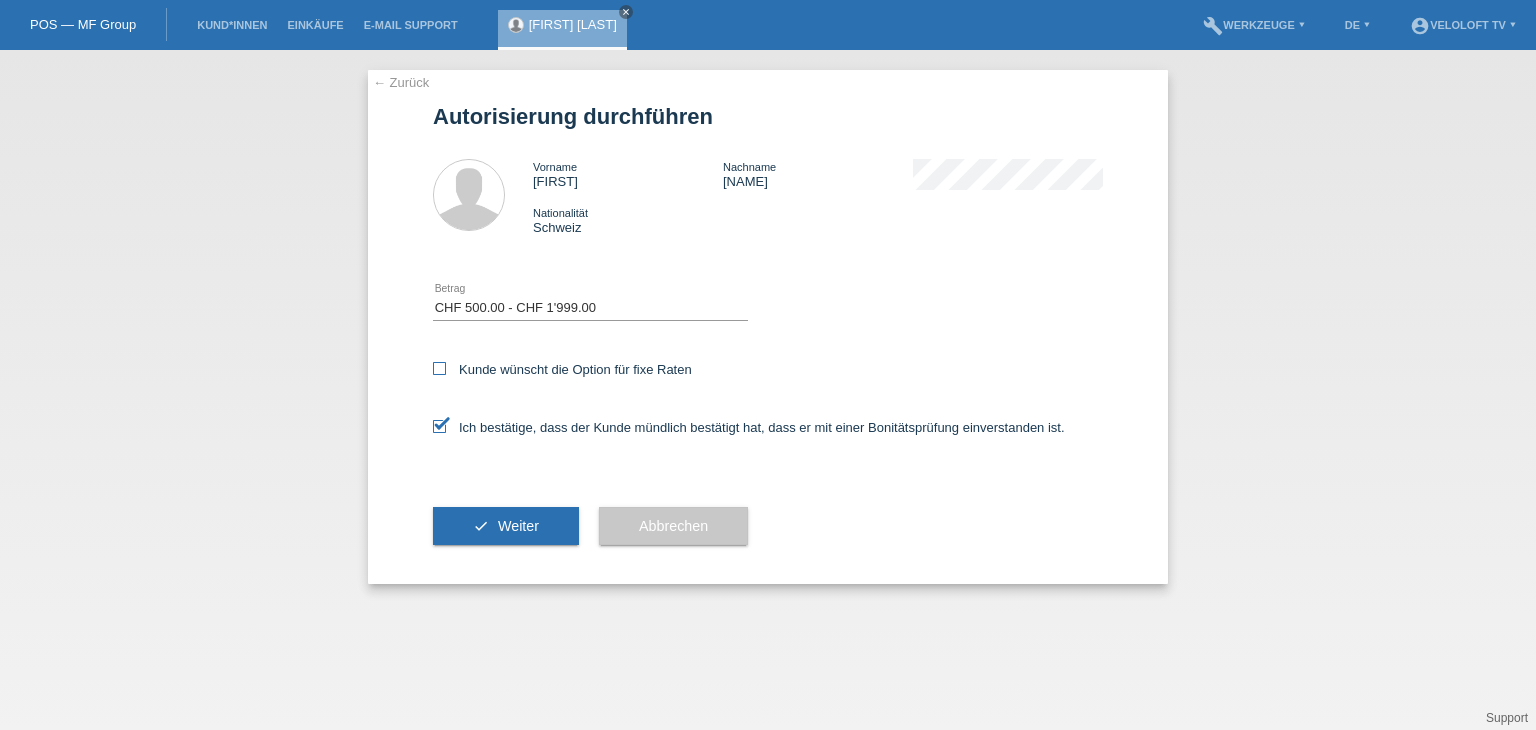 checkbox on "true" 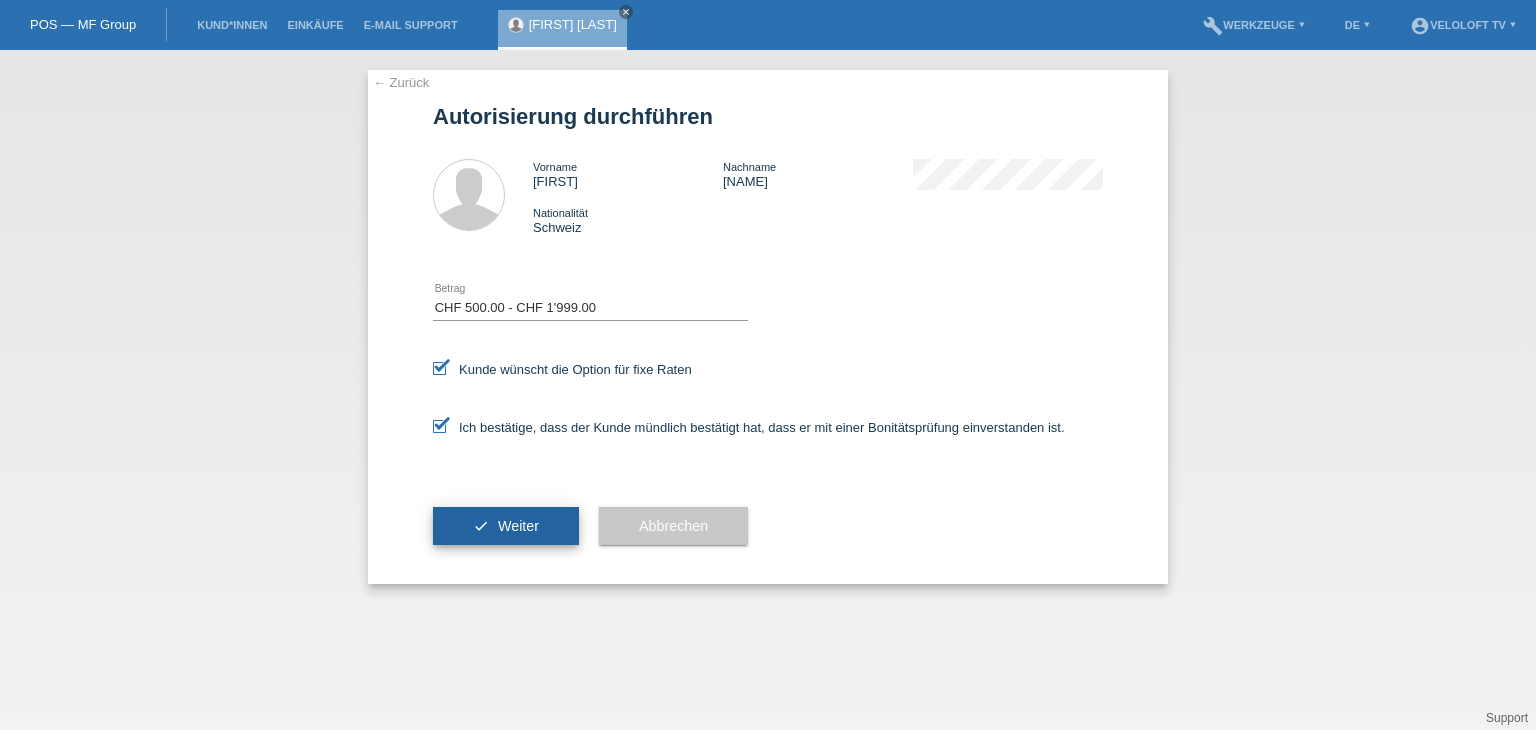 click on "Weiter" at bounding box center [518, 526] 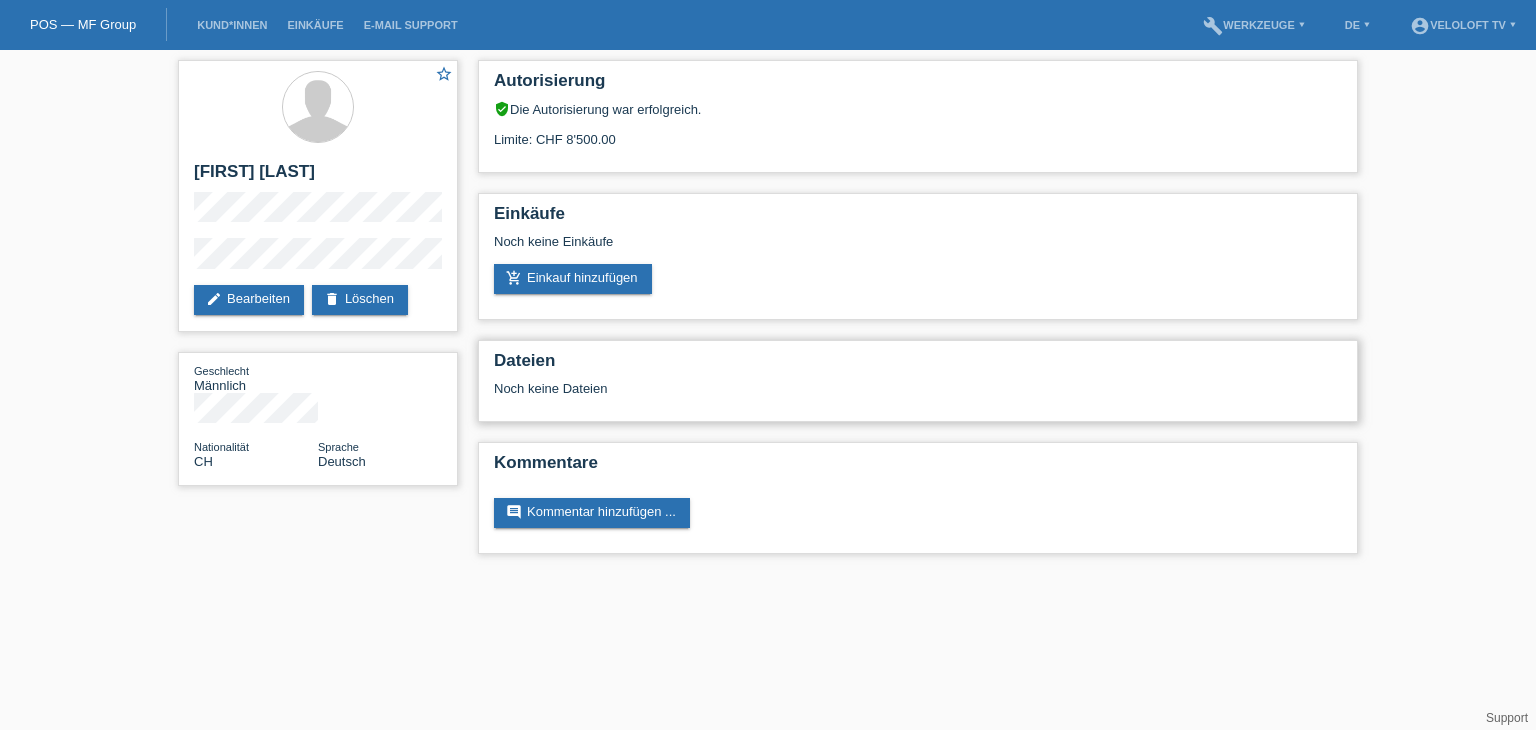 scroll, scrollTop: 0, scrollLeft: 0, axis: both 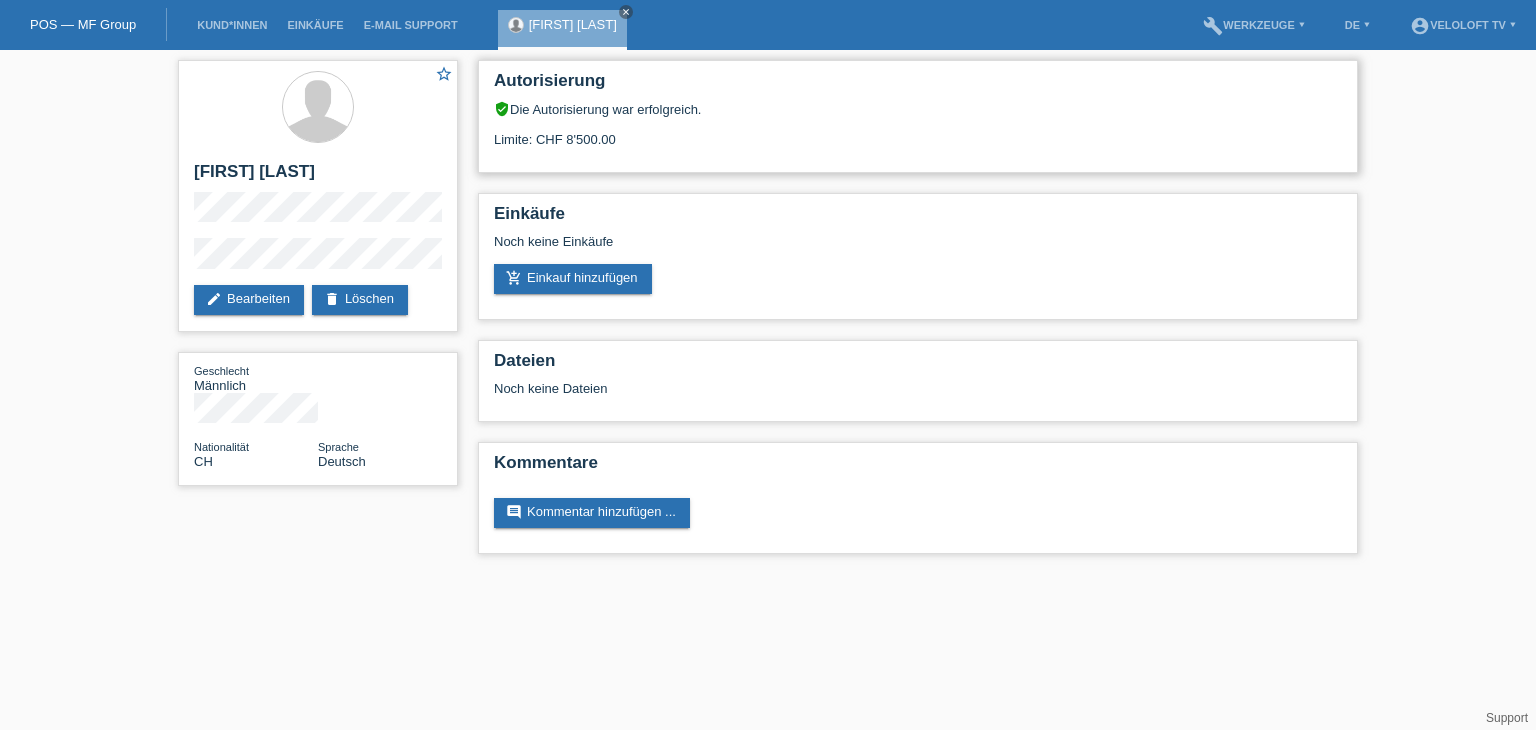 drag, startPoint x: 537, startPoint y: 136, endPoint x: 644, endPoint y: 133, distance: 107.042046 